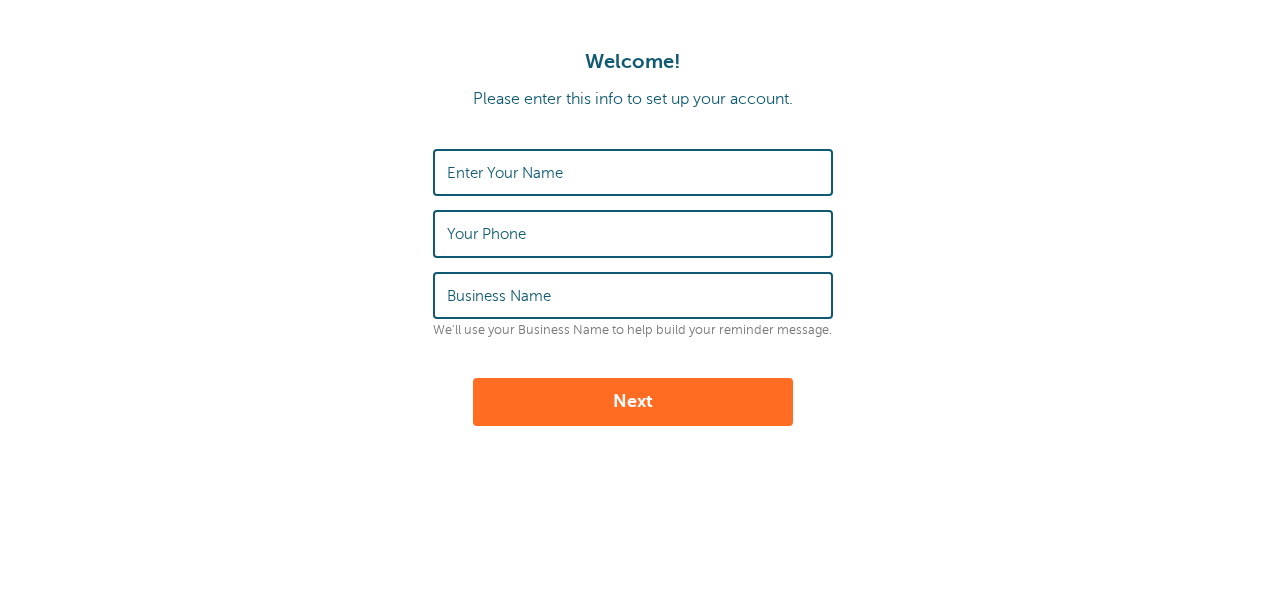 scroll, scrollTop: 0, scrollLeft: 0, axis: both 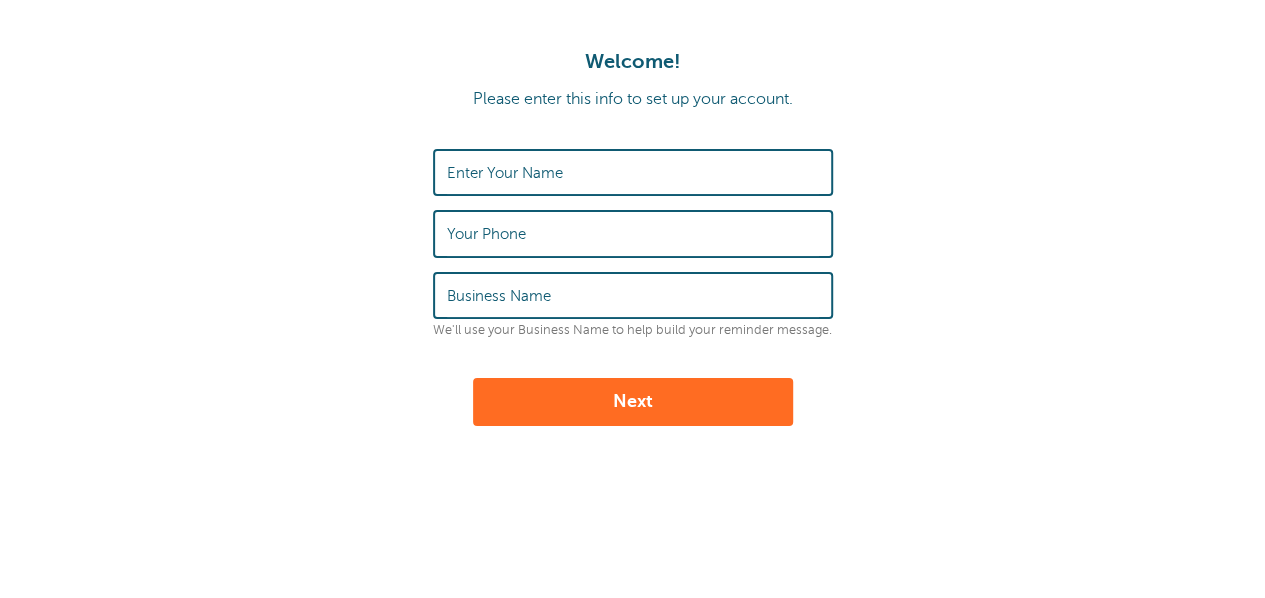 click on "Enter Your Name" at bounding box center [633, 172] 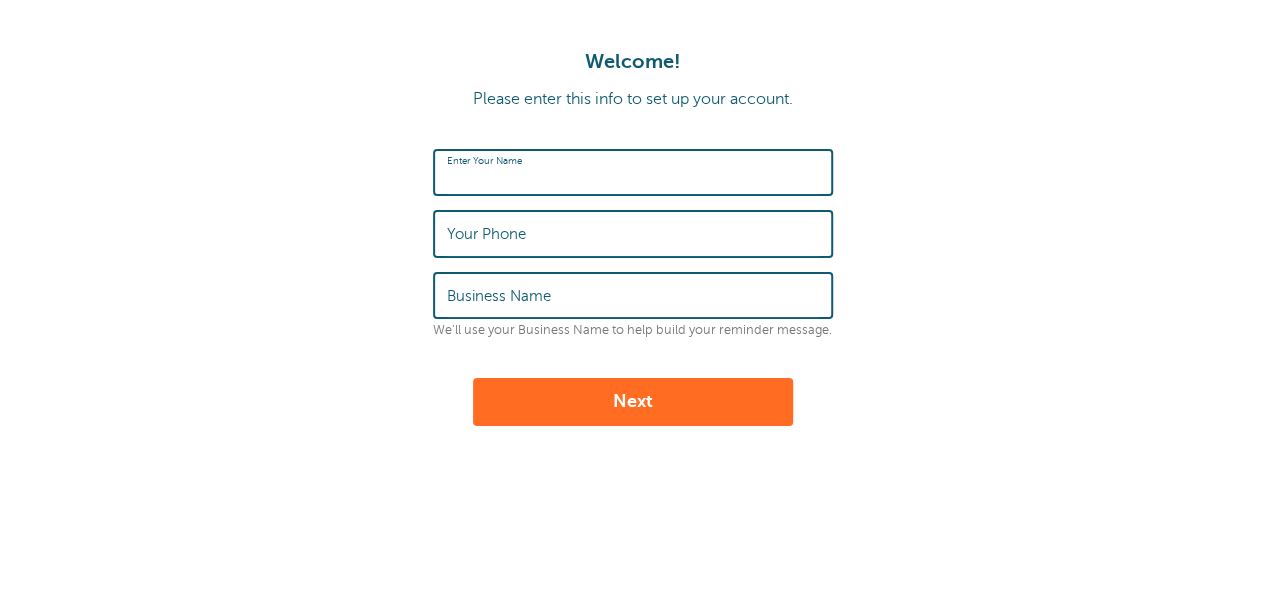 click on "Enter Your Name" at bounding box center (633, 172) 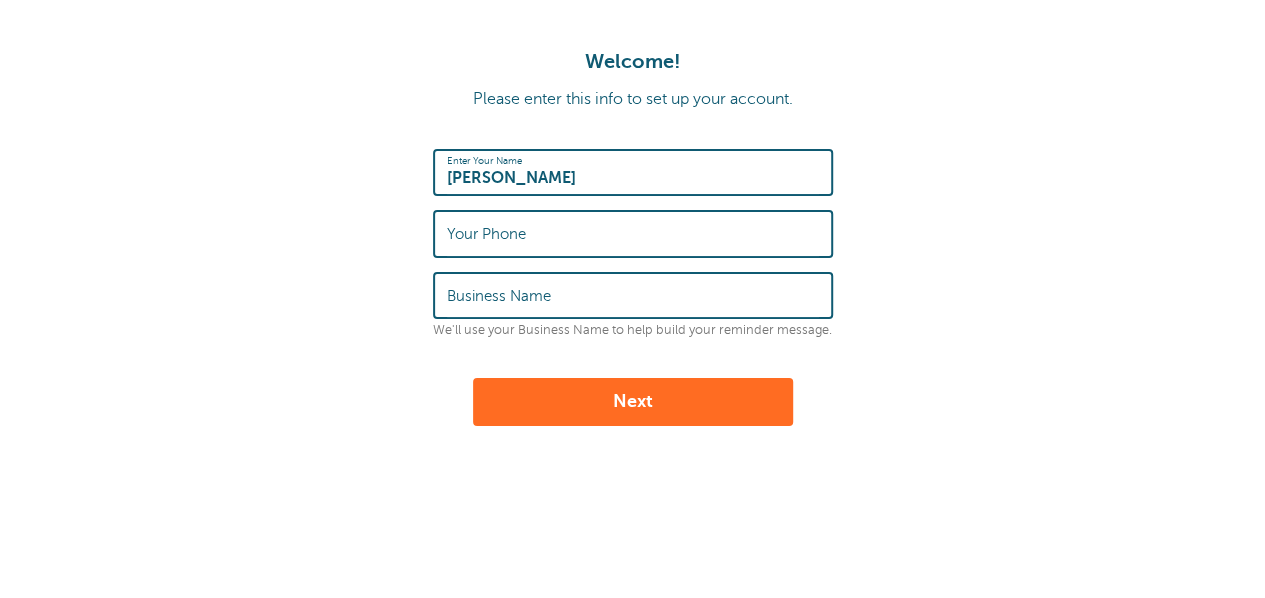 type on "[PERSON_NAME]" 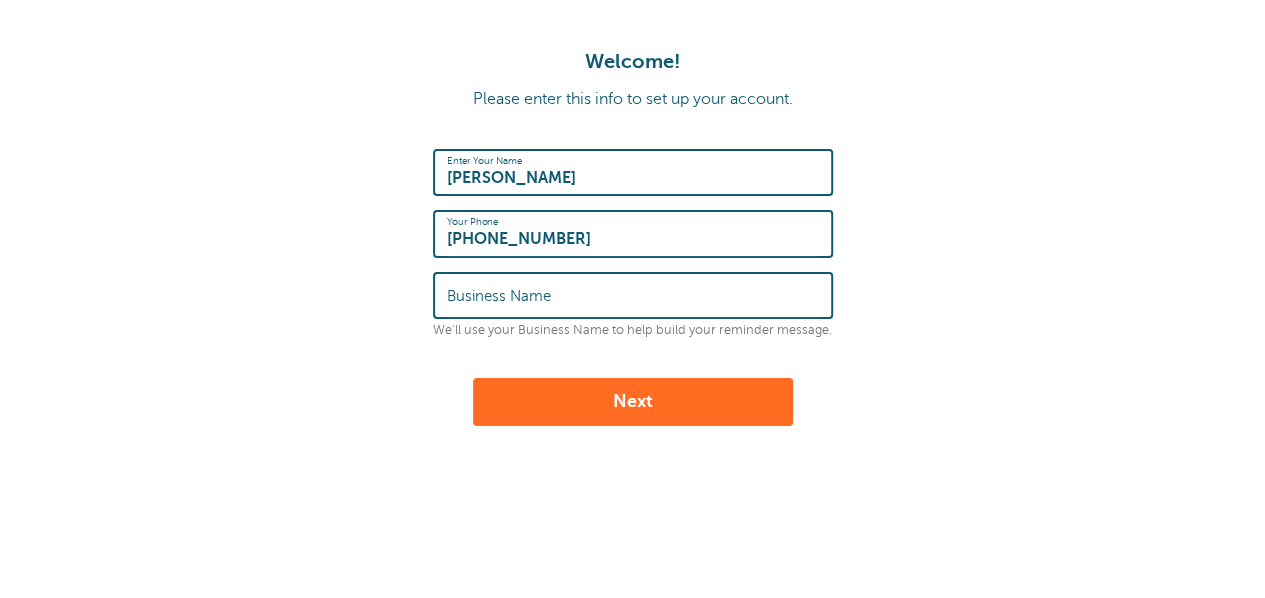 type on "[PHONE_NUMBER]" 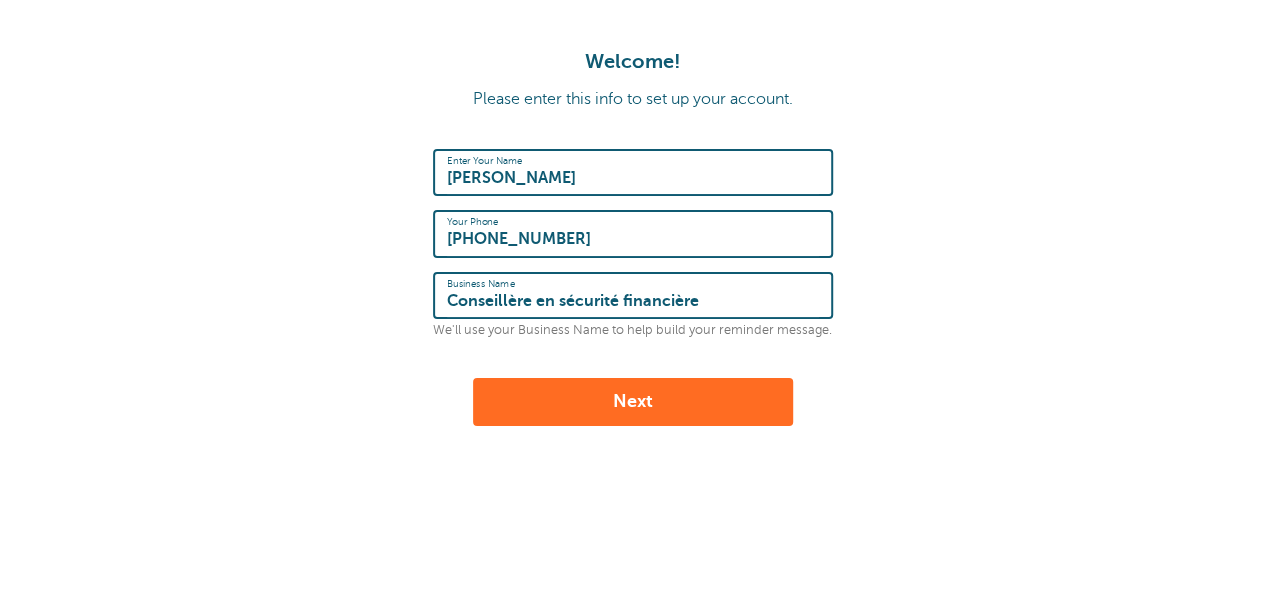 type on "Conseillère en sécurité financière" 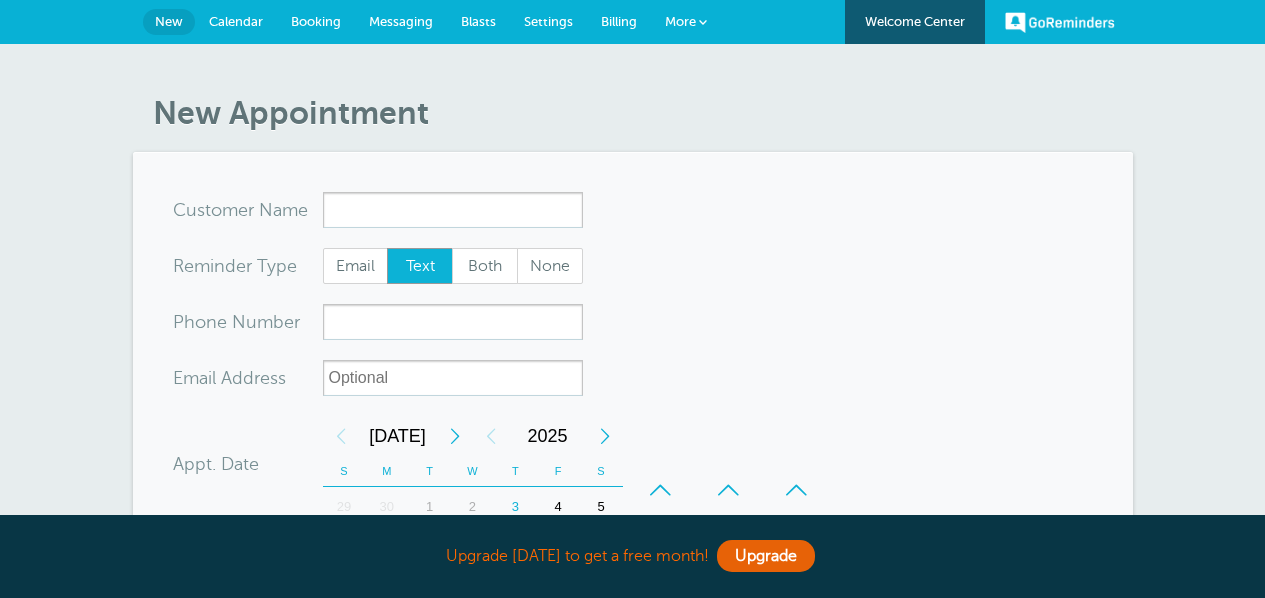 scroll, scrollTop: 0, scrollLeft: 0, axis: both 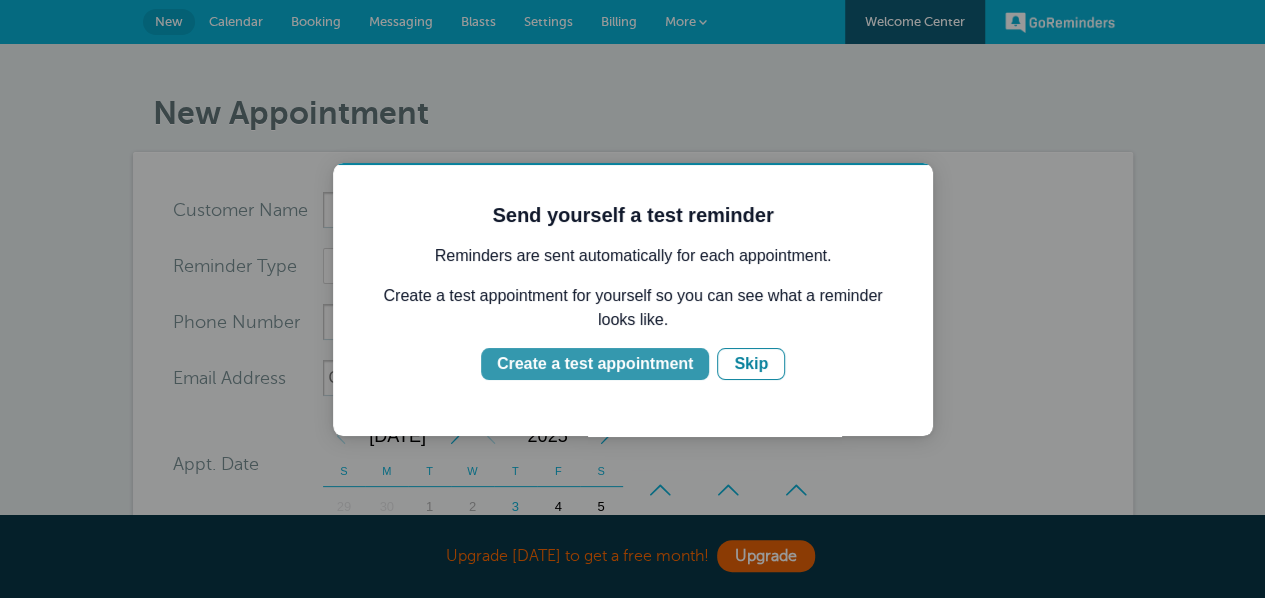 click on "Create a test appointment" at bounding box center (595, 364) 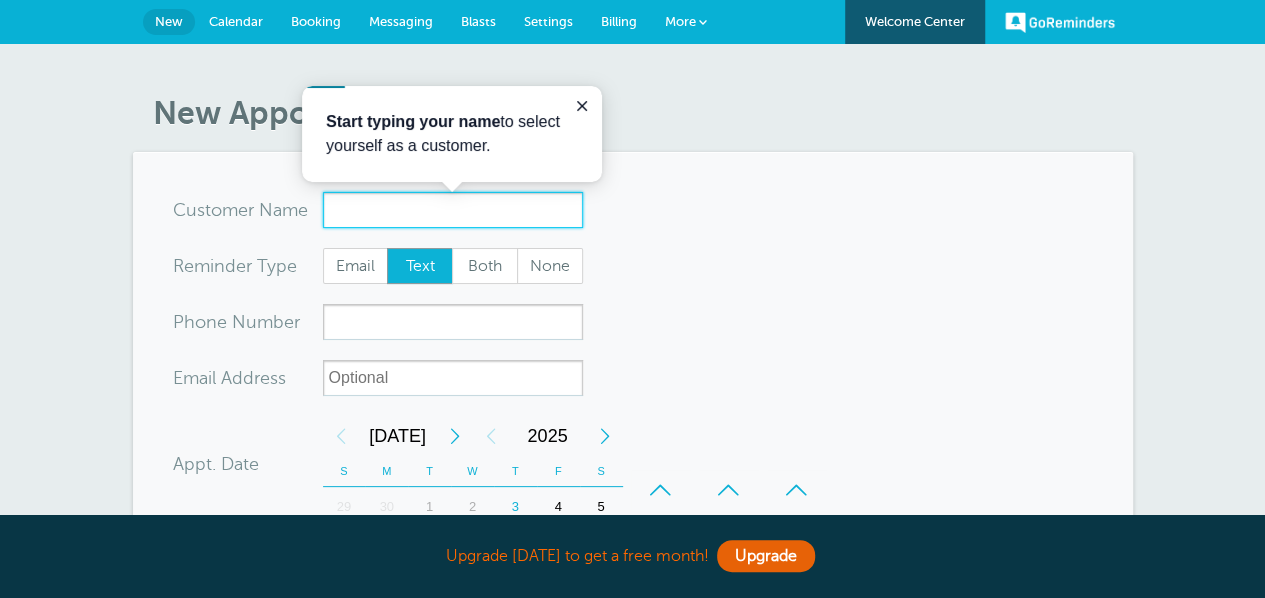scroll, scrollTop: 0, scrollLeft: 0, axis: both 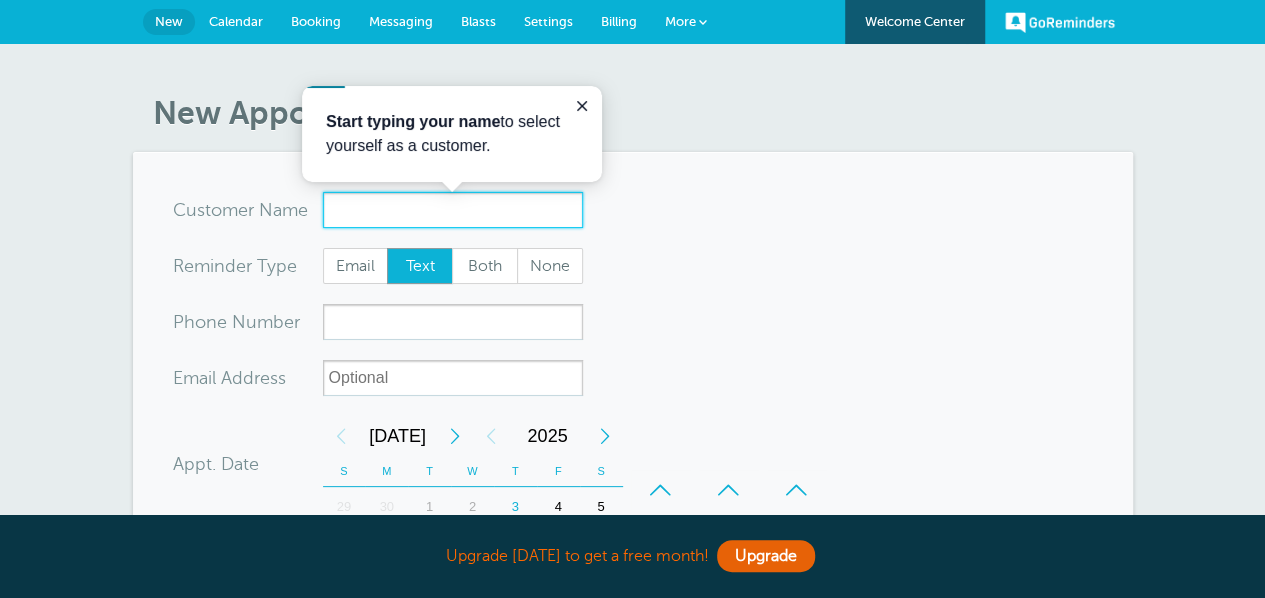 click on "x-no-autofill" at bounding box center (453, 210) 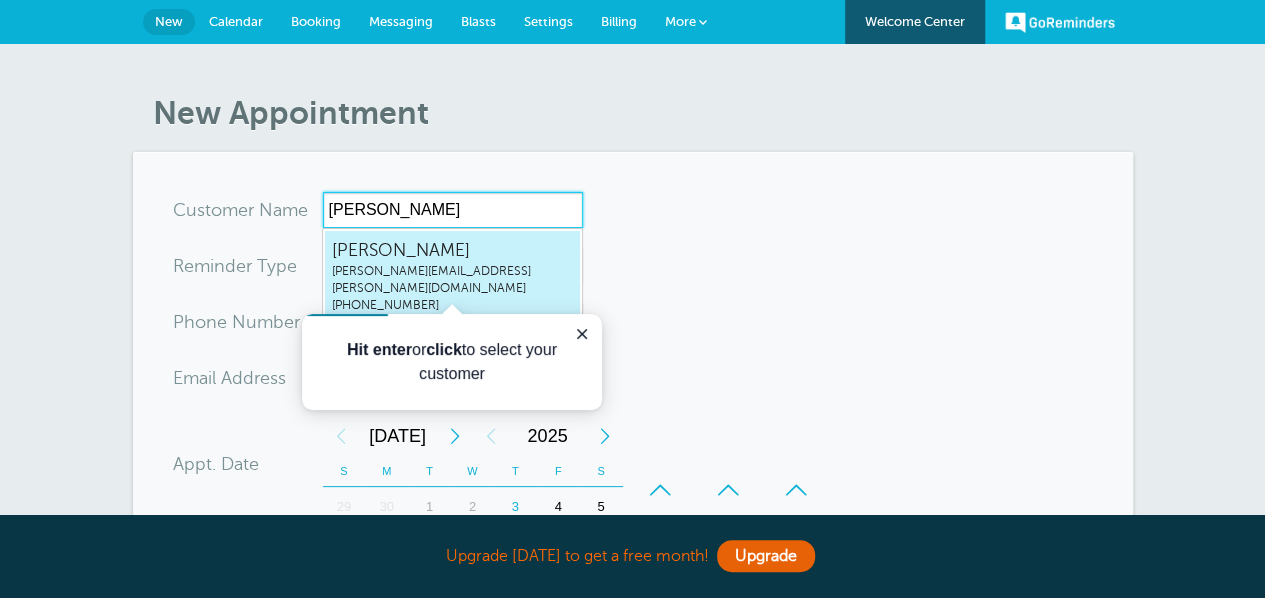 click on "[PERSON_NAME][EMAIL_ADDRESS][PERSON_NAME][DOMAIN_NAME]" at bounding box center (452, 280) 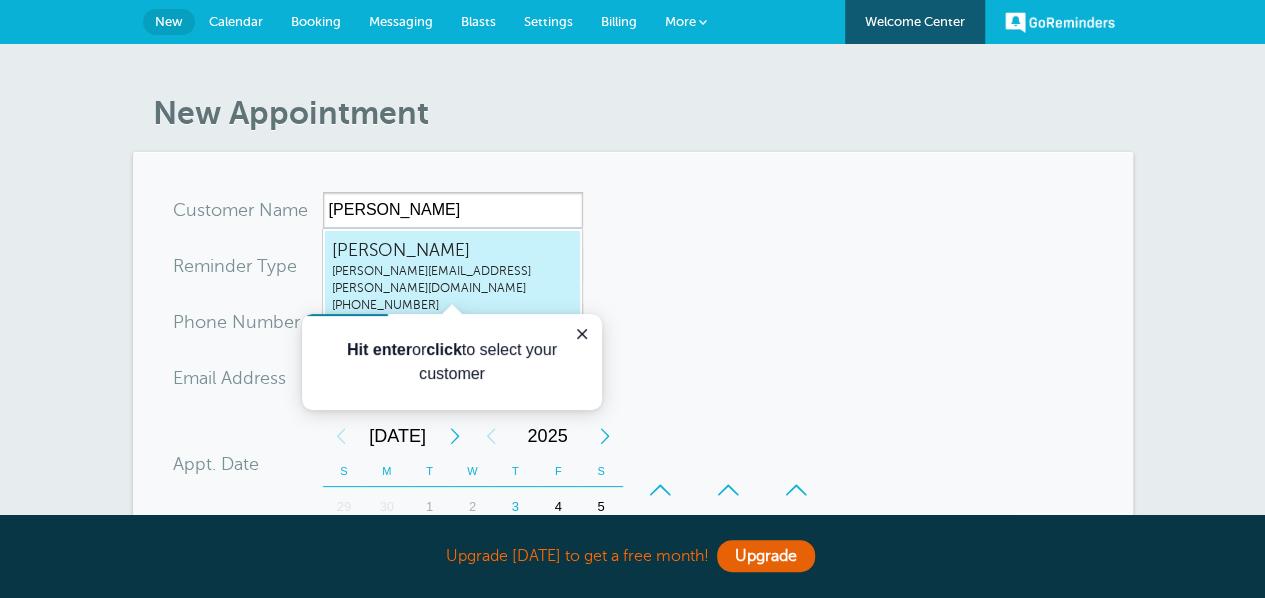 type on "JessieRossjessie.ross@agc.ia.ca4188962923" 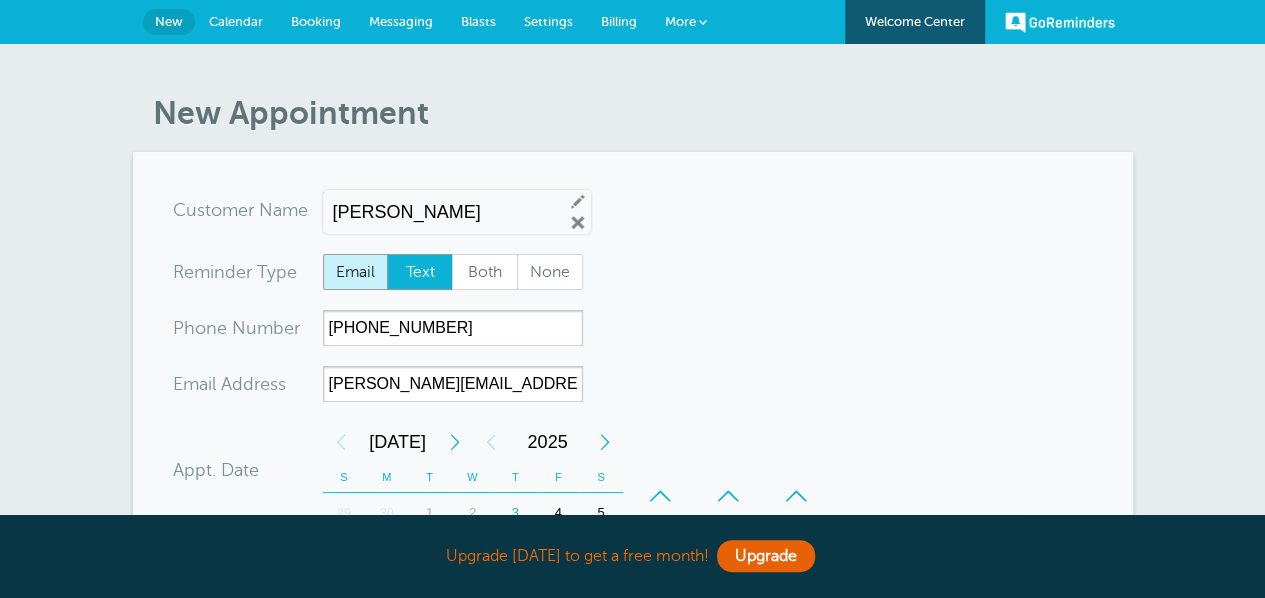 scroll, scrollTop: 765, scrollLeft: 0, axis: vertical 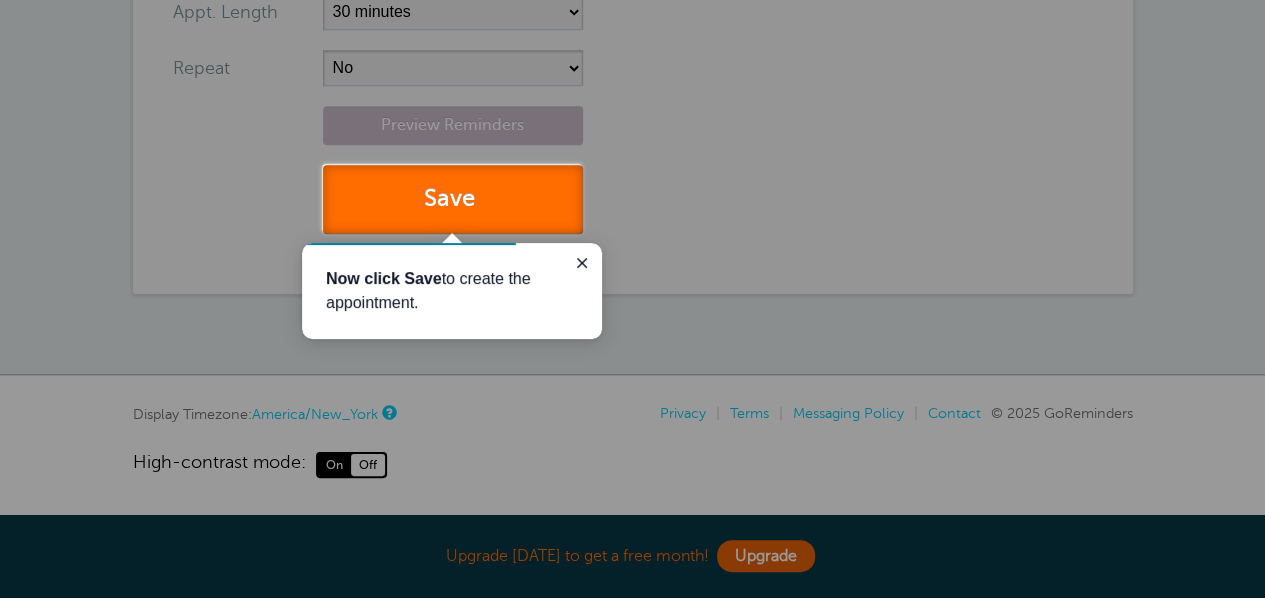 click on "Save" at bounding box center [453, 199] 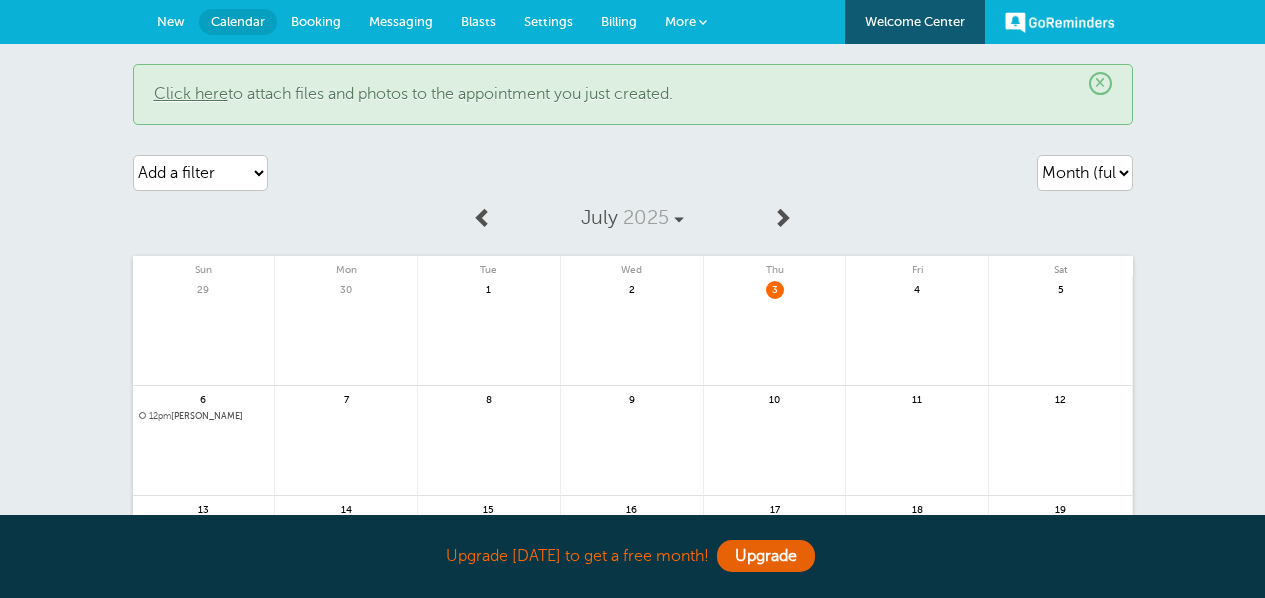 scroll, scrollTop: 0, scrollLeft: 0, axis: both 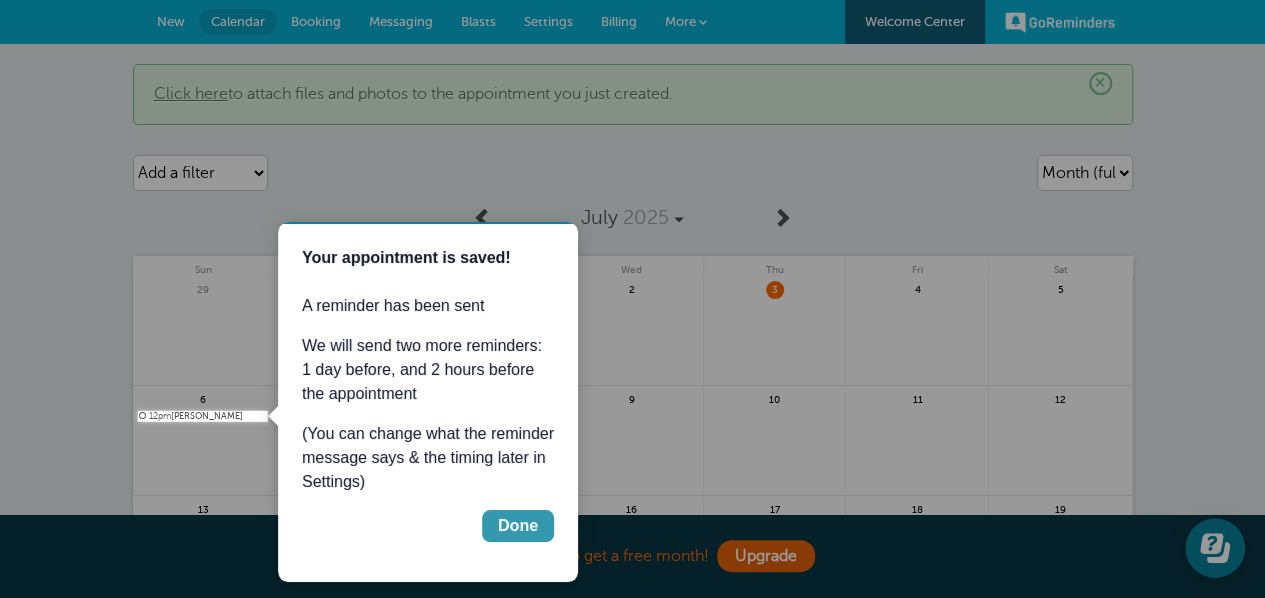 click on "Done" at bounding box center (518, 526) 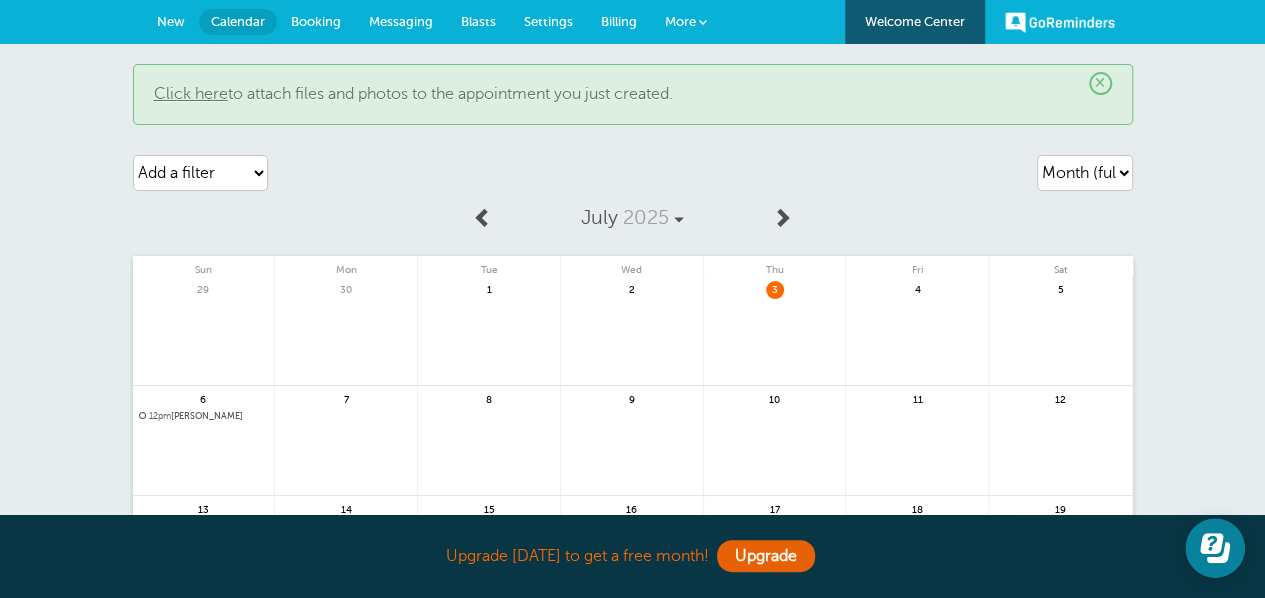scroll, scrollTop: 0, scrollLeft: 0, axis: both 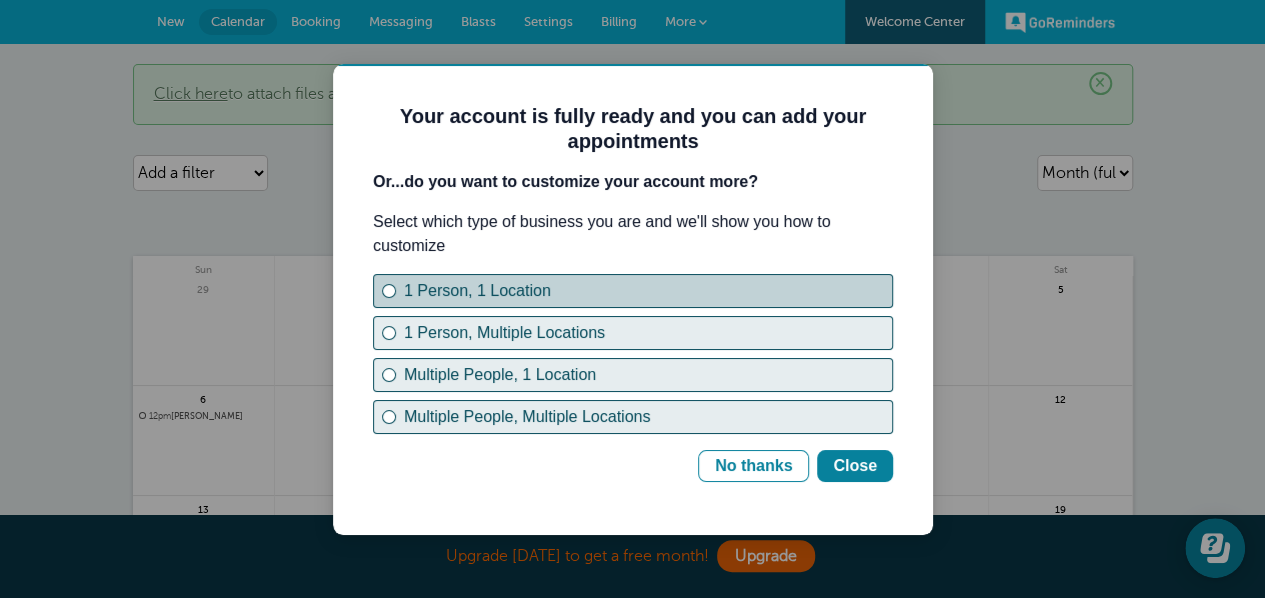 click on "1 Person, 1 Location" at bounding box center [648, 291] 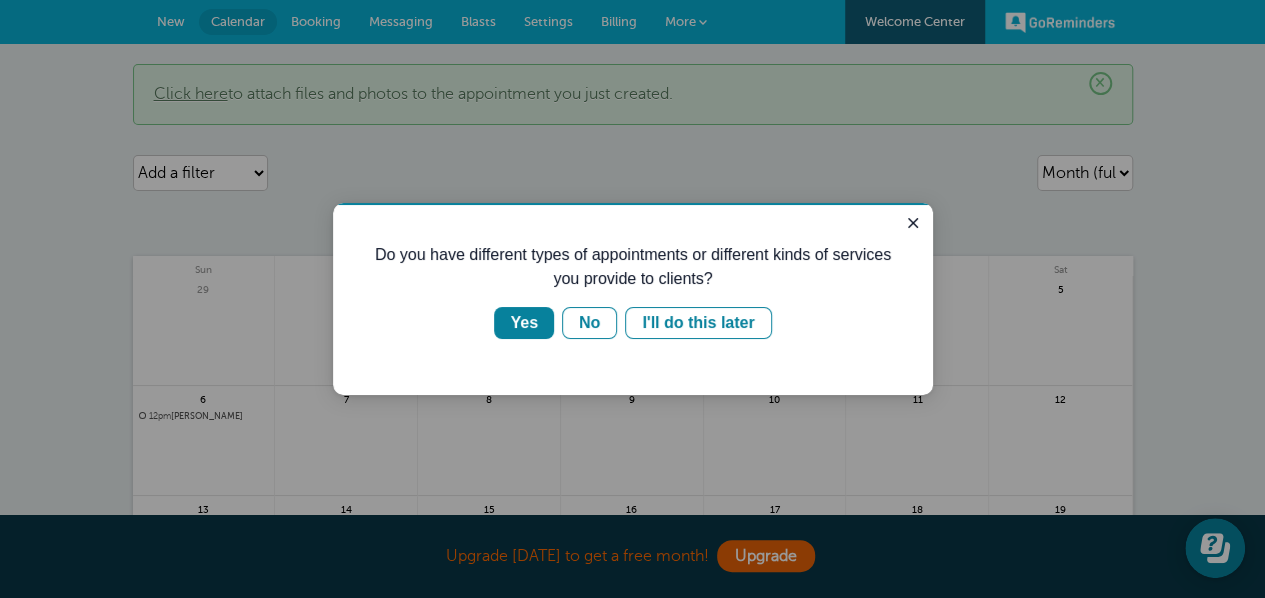 scroll, scrollTop: 0, scrollLeft: 0, axis: both 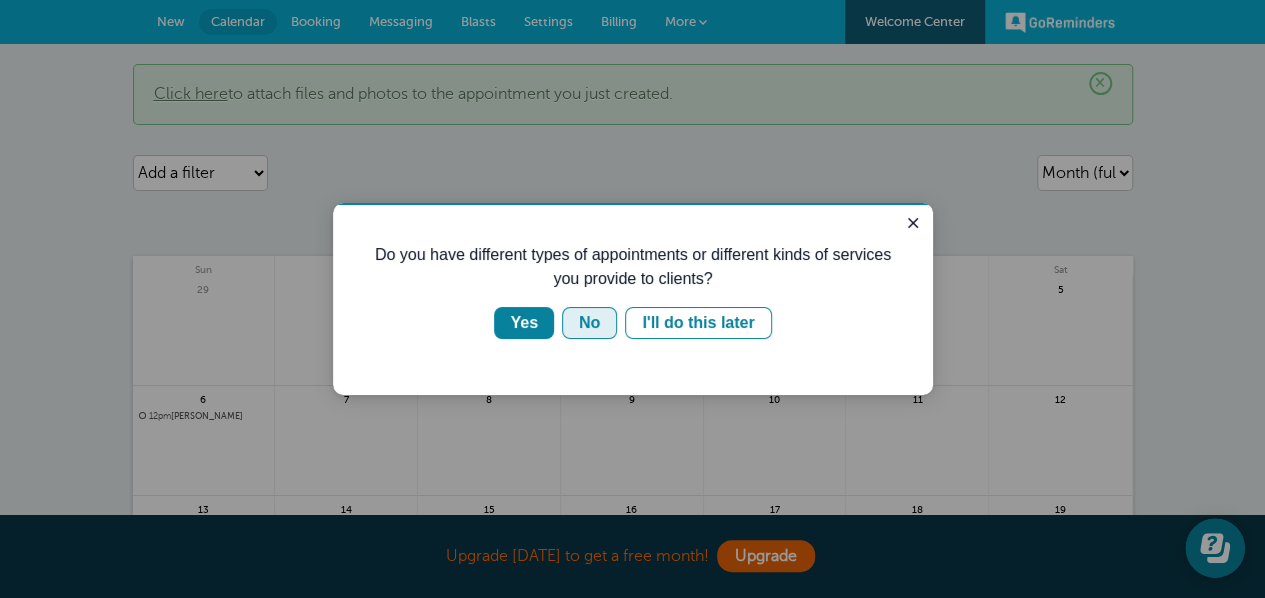 click on "No" at bounding box center [589, 323] 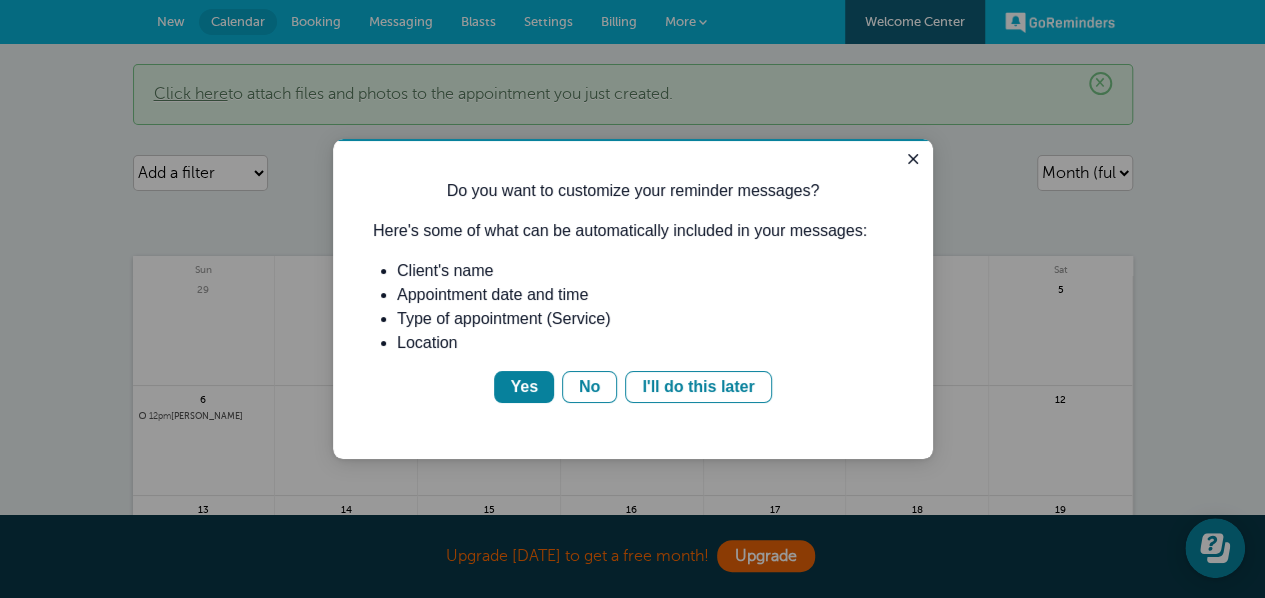 scroll, scrollTop: 0, scrollLeft: 0, axis: both 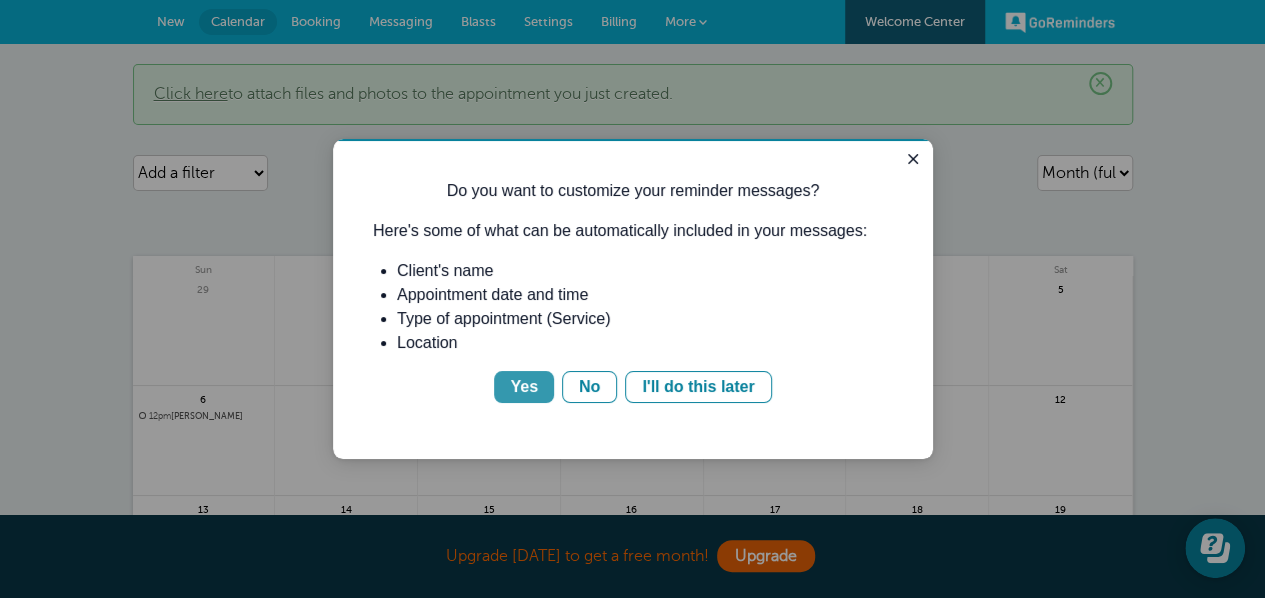 click on "Yes" at bounding box center [524, 387] 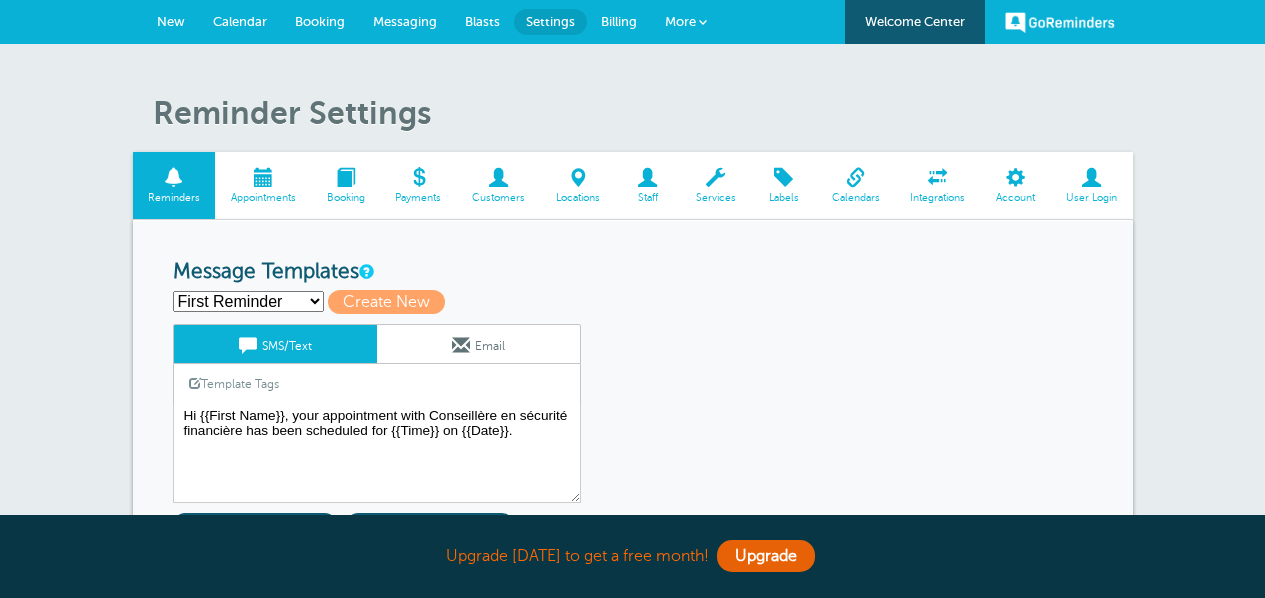scroll, scrollTop: 0, scrollLeft: 0, axis: both 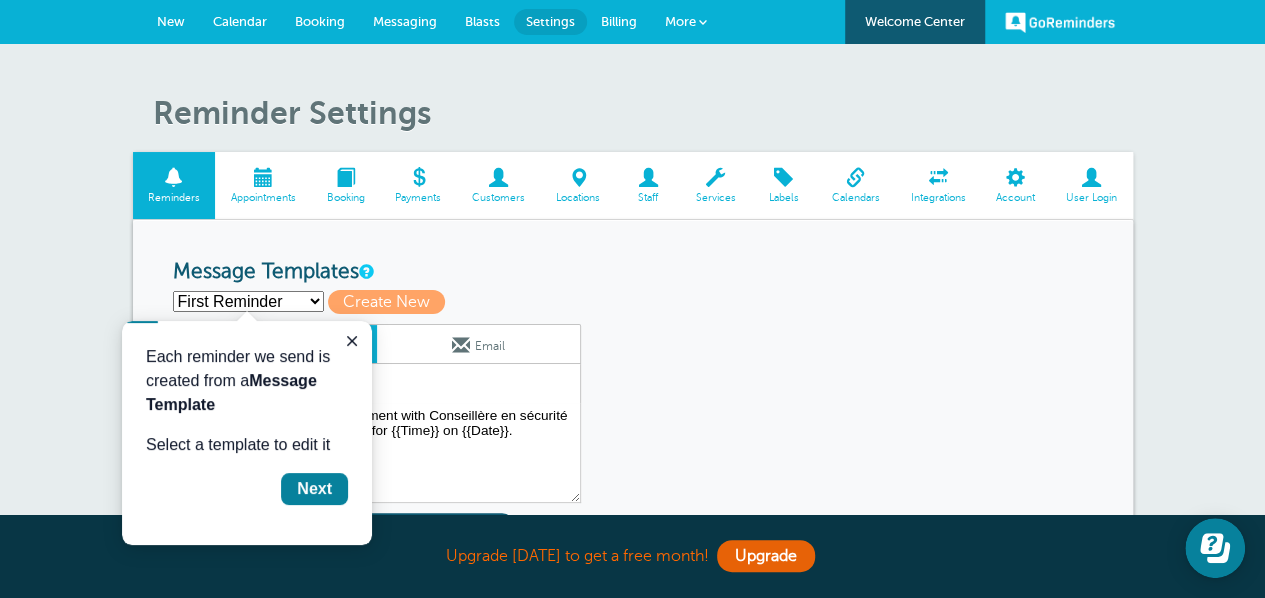 click at bounding box center [1092, 177] 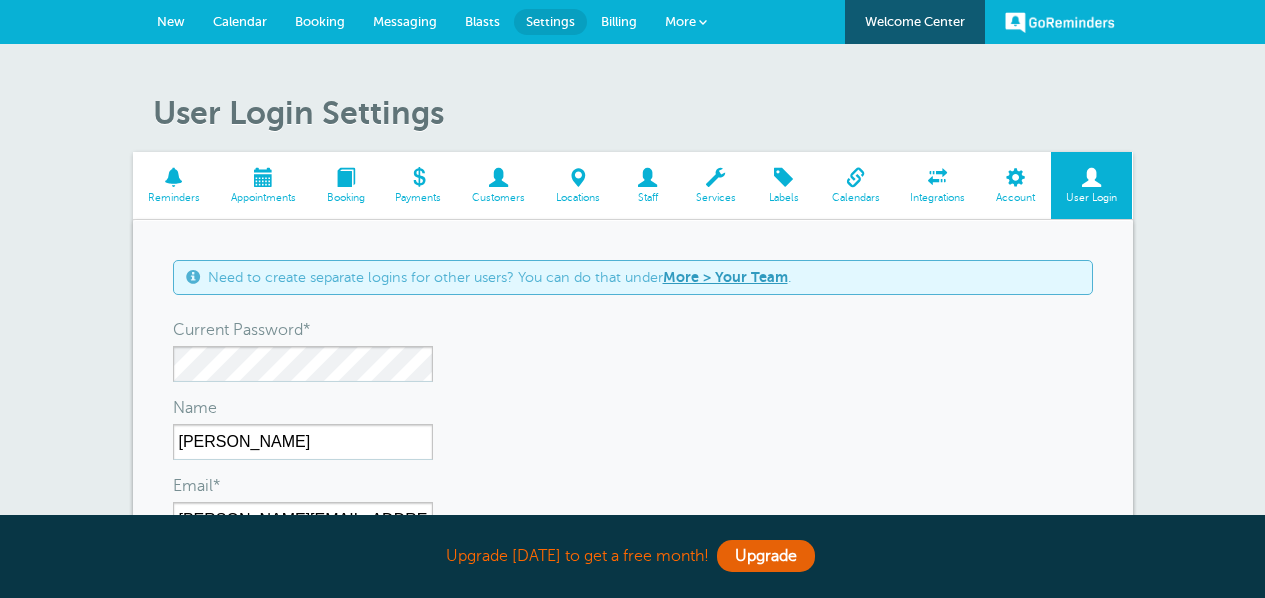 scroll, scrollTop: 0, scrollLeft: 0, axis: both 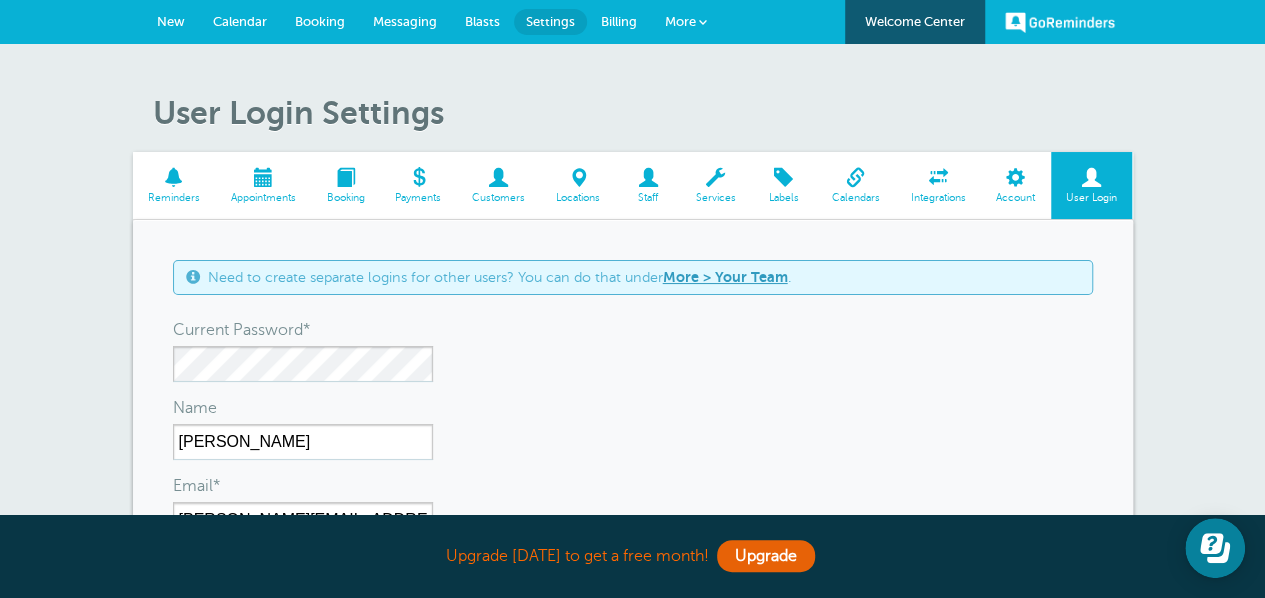 click at bounding box center (715, 177) 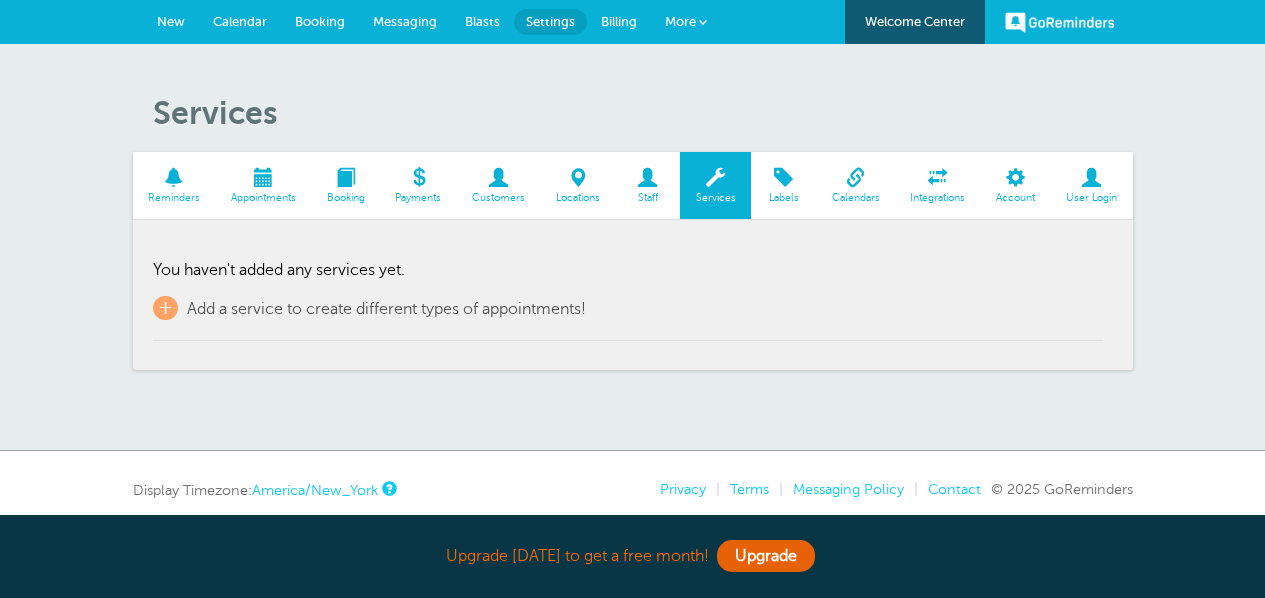 scroll, scrollTop: 0, scrollLeft: 0, axis: both 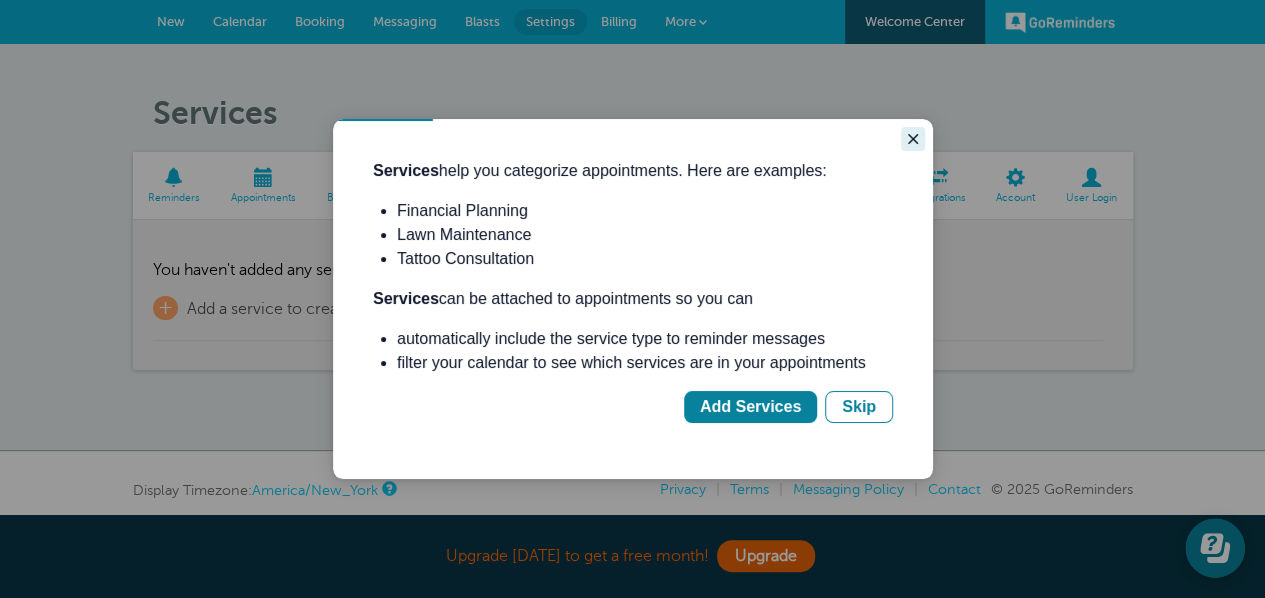 click at bounding box center [913, 139] 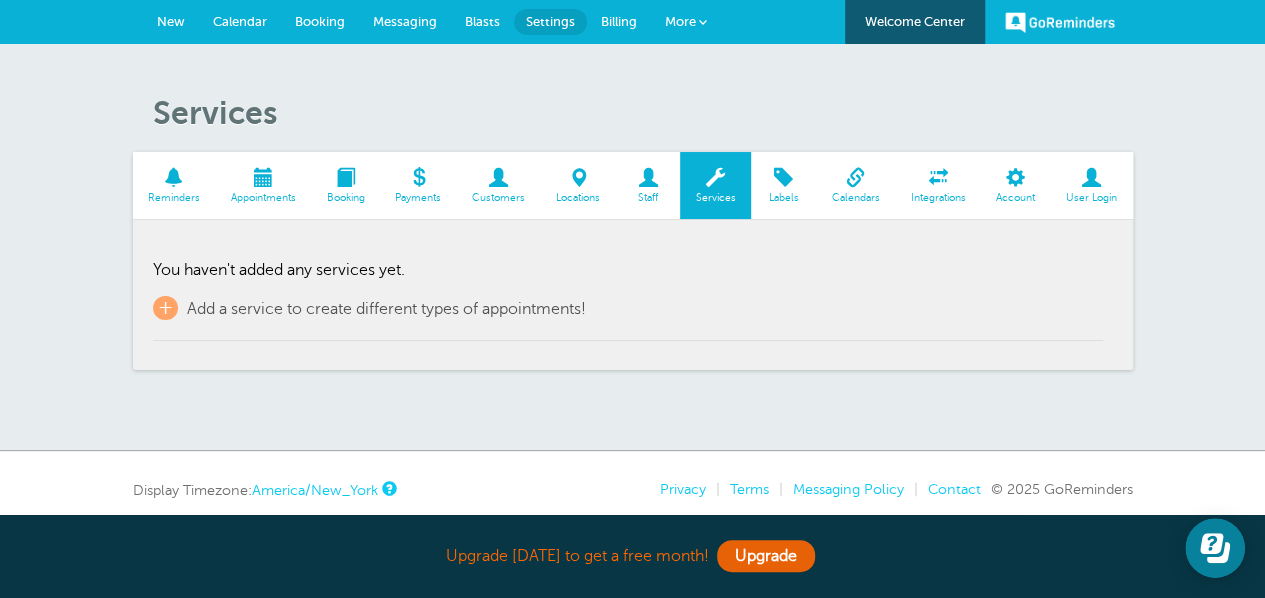 click at bounding box center (647, 177) 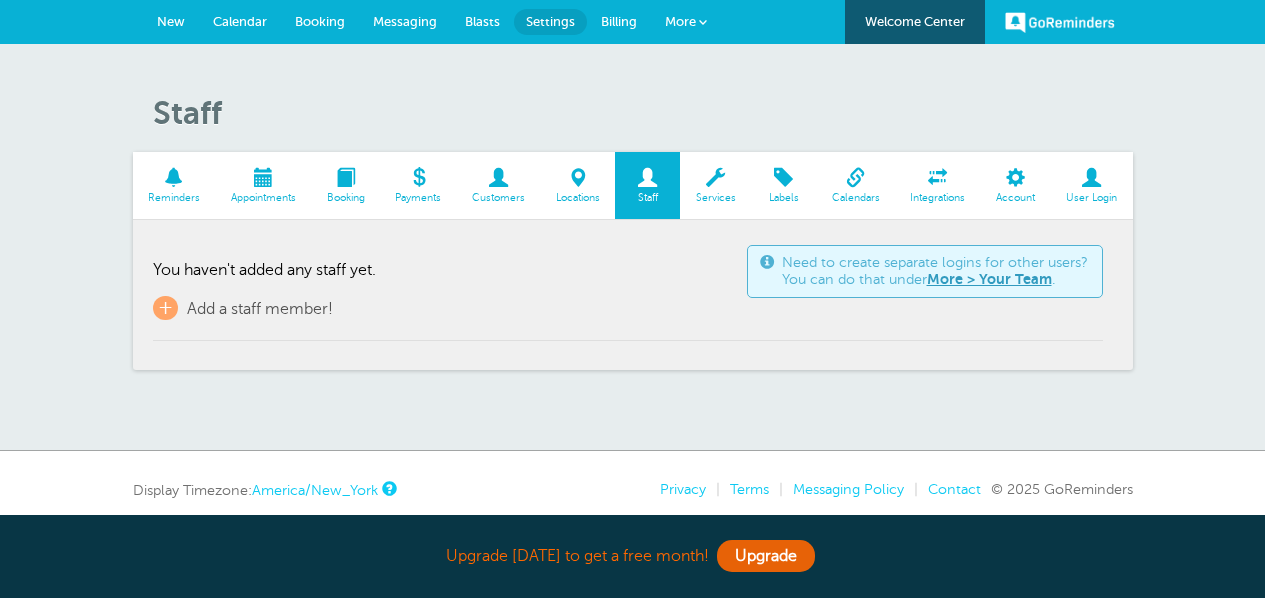 scroll, scrollTop: 0, scrollLeft: 0, axis: both 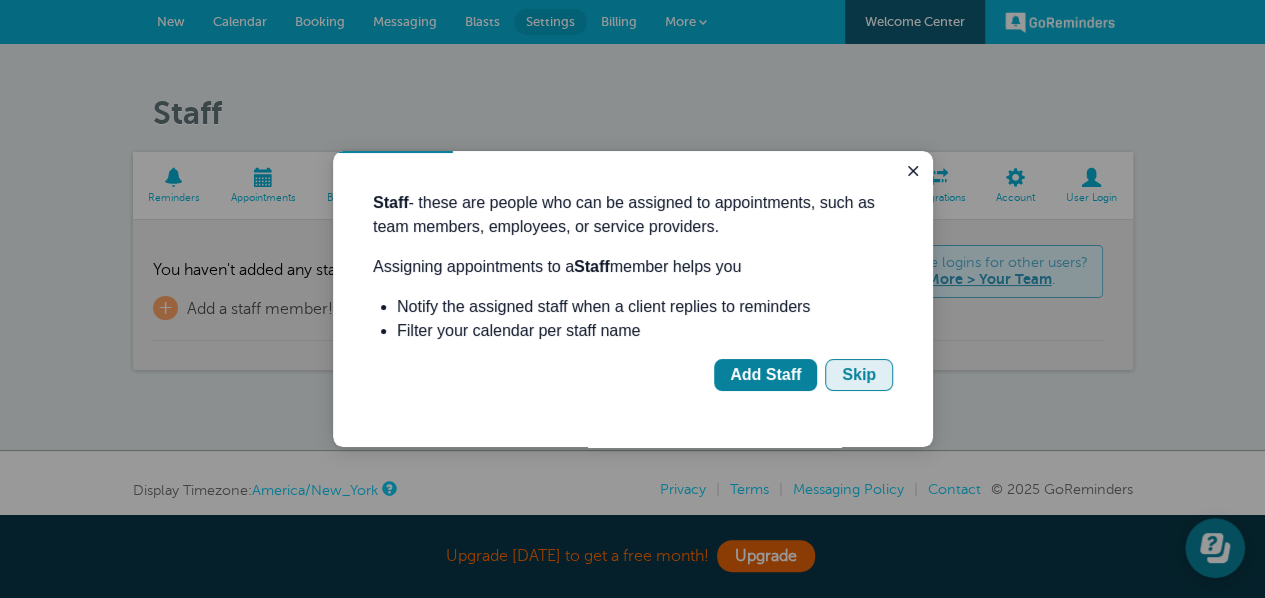 click on "Skip" at bounding box center [859, 375] 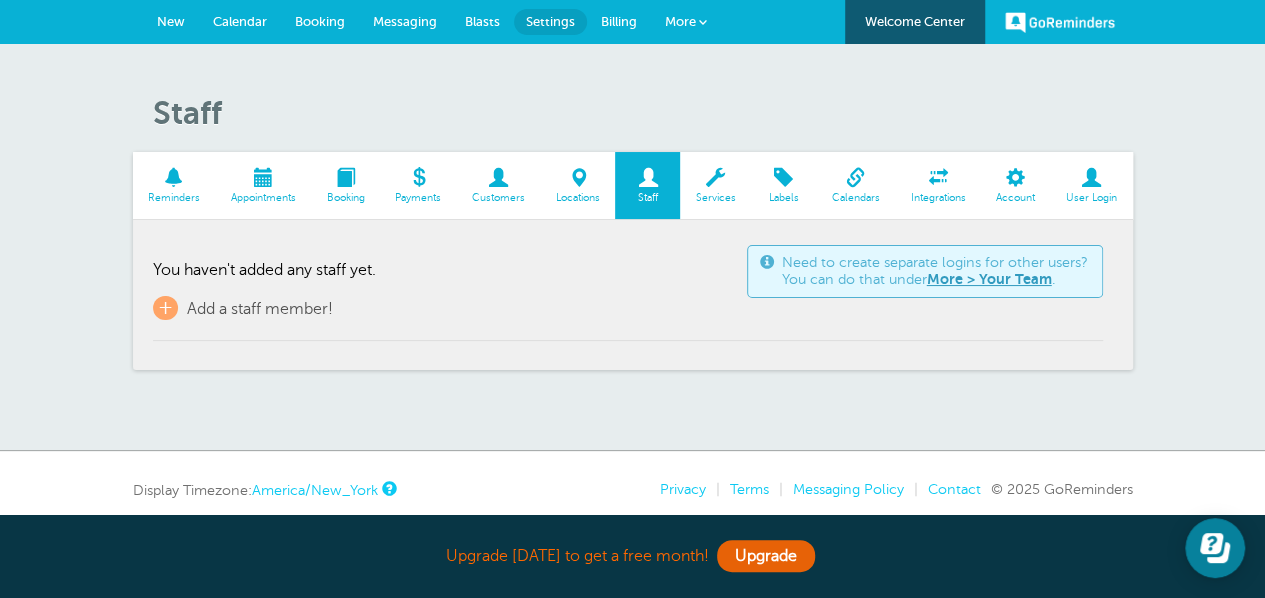 click on "Account" at bounding box center [1016, 198] 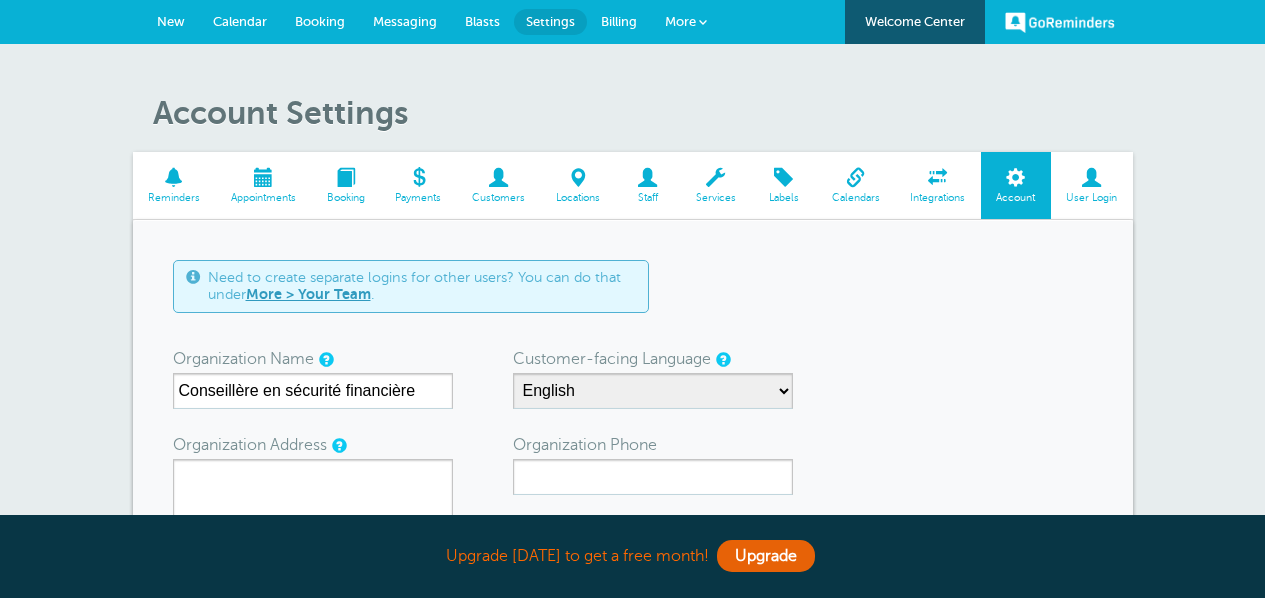 scroll, scrollTop: 0, scrollLeft: 0, axis: both 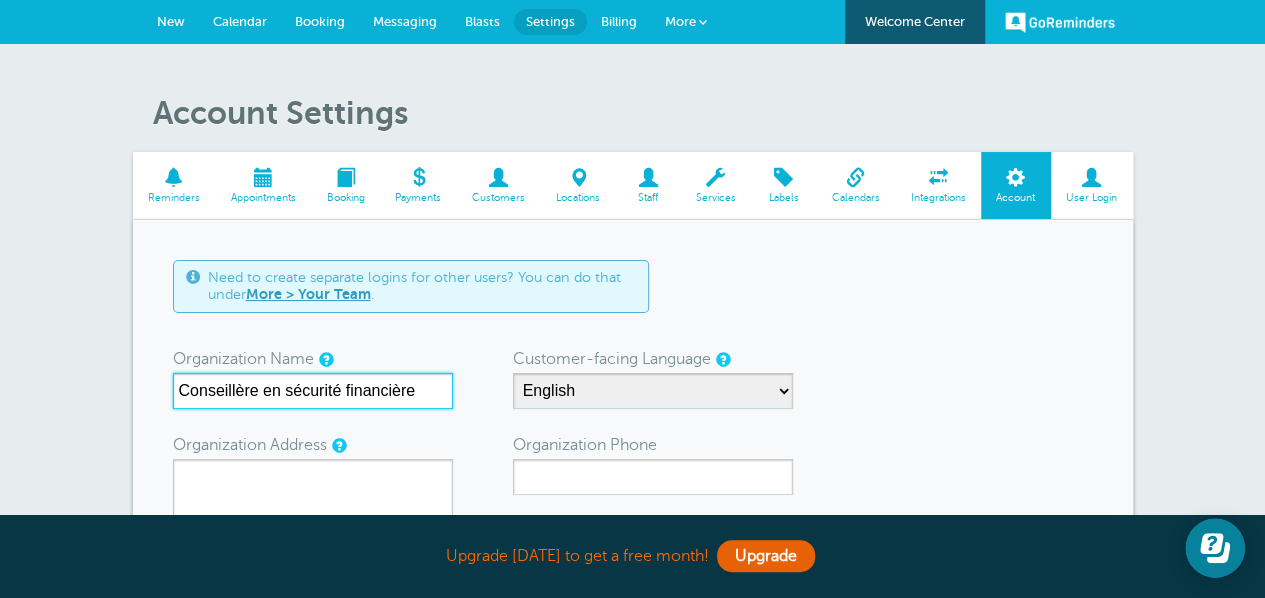 click on "Conseillère en sécurité financière" at bounding box center (313, 391) 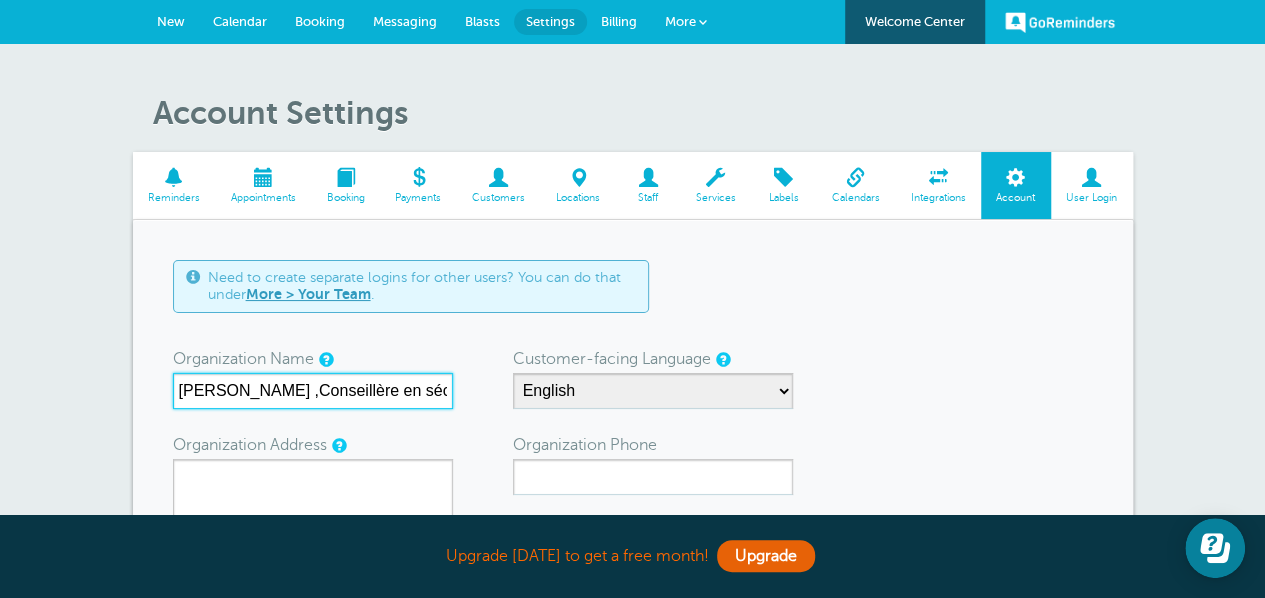 type on "[PERSON_NAME] ,Conseillère en sécurité financière" 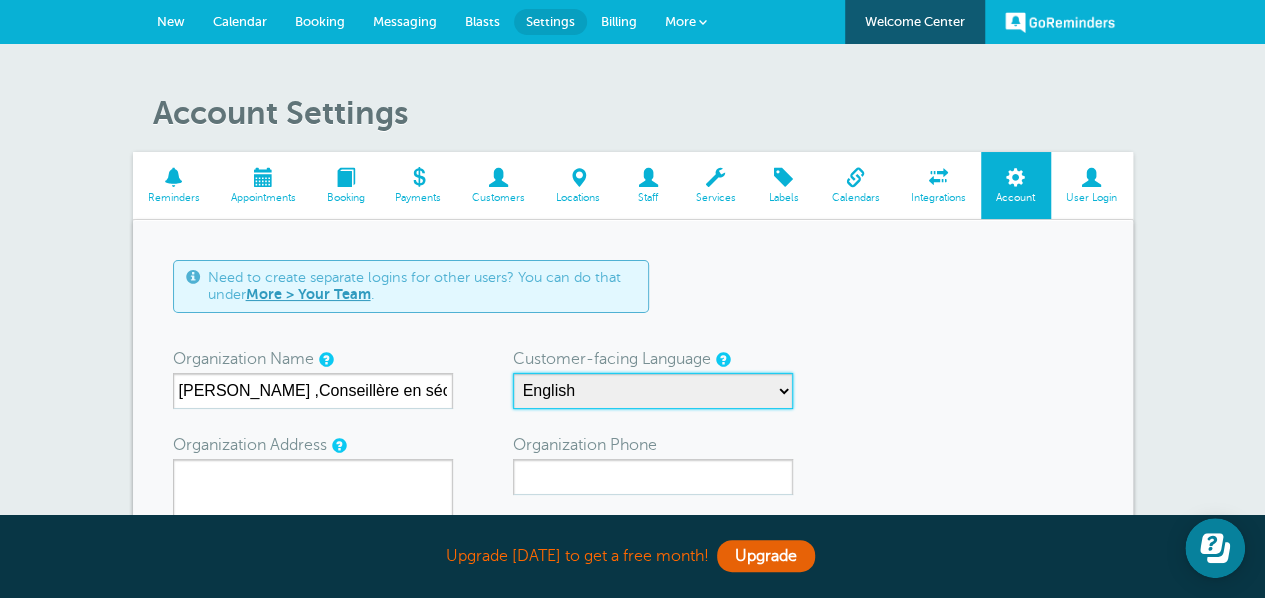 click on "English Spanish Czech Danish German Estonian Finnish French Korean Lithuanian Latvian Dutch Polish Swedish Chinese (traditional)" at bounding box center [653, 391] 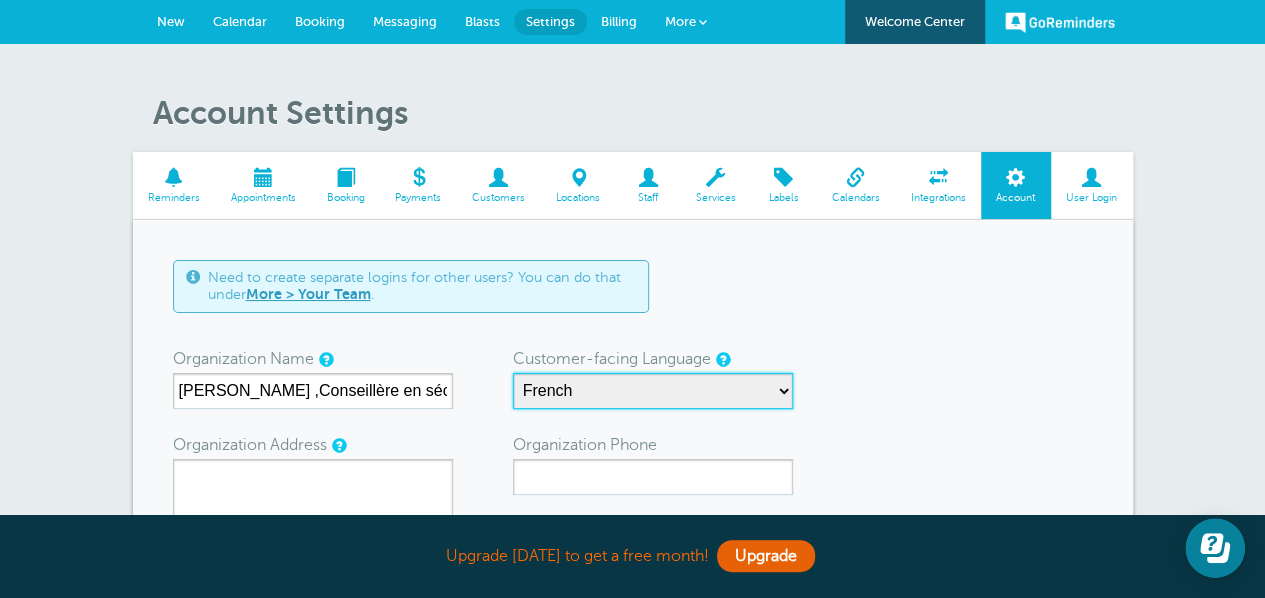click on "English Spanish Czech Danish German Estonian Finnish French Korean Lithuanian Latvian Dutch Polish Swedish Chinese (traditional)" at bounding box center (653, 391) 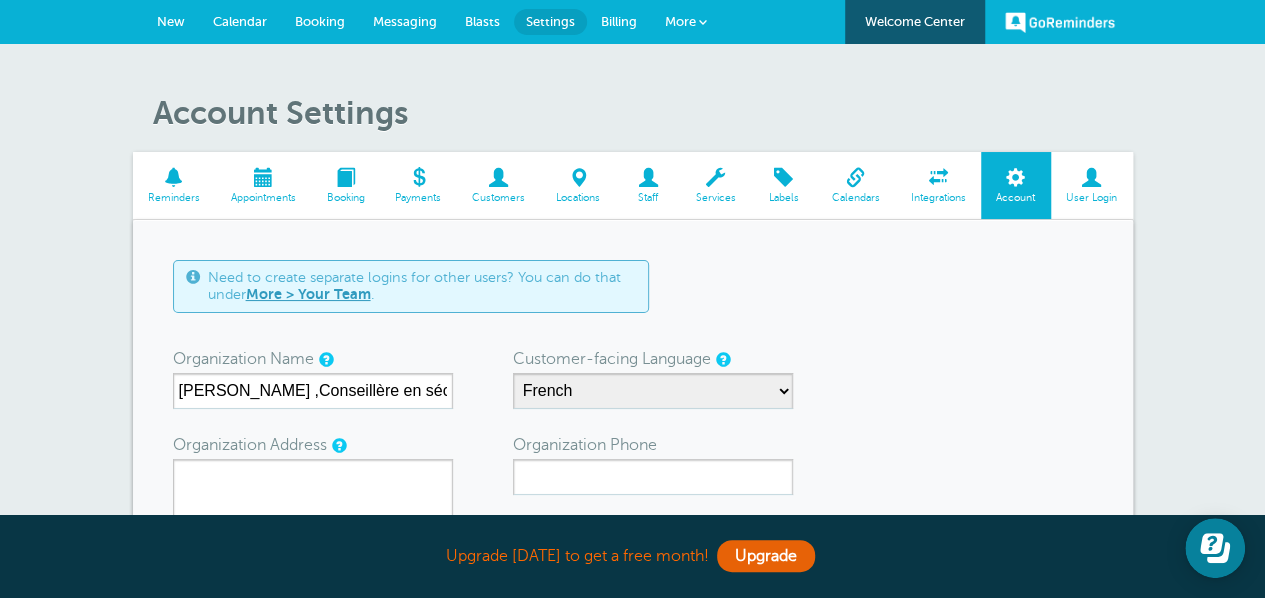 click on "Need to create separate logins for other users? You can do that under  More > Your Team .
Organization Name
Jessie Ross ,Conseillère en sécurité financière
Customer-facing Language
English Spanish Czech Danish German Estonian Finnish French Korean Lithuanian Latvian Dutch Polish Swedish Chinese (traditional)
Logo .)" at bounding box center [633, 553] 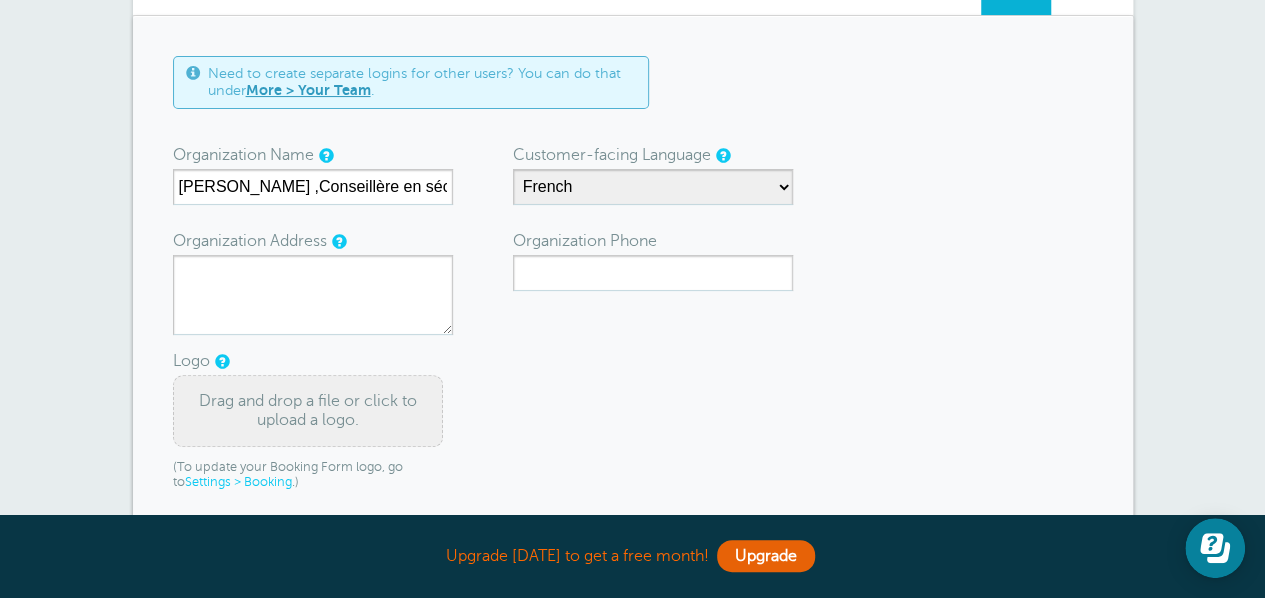 scroll, scrollTop: 300, scrollLeft: 0, axis: vertical 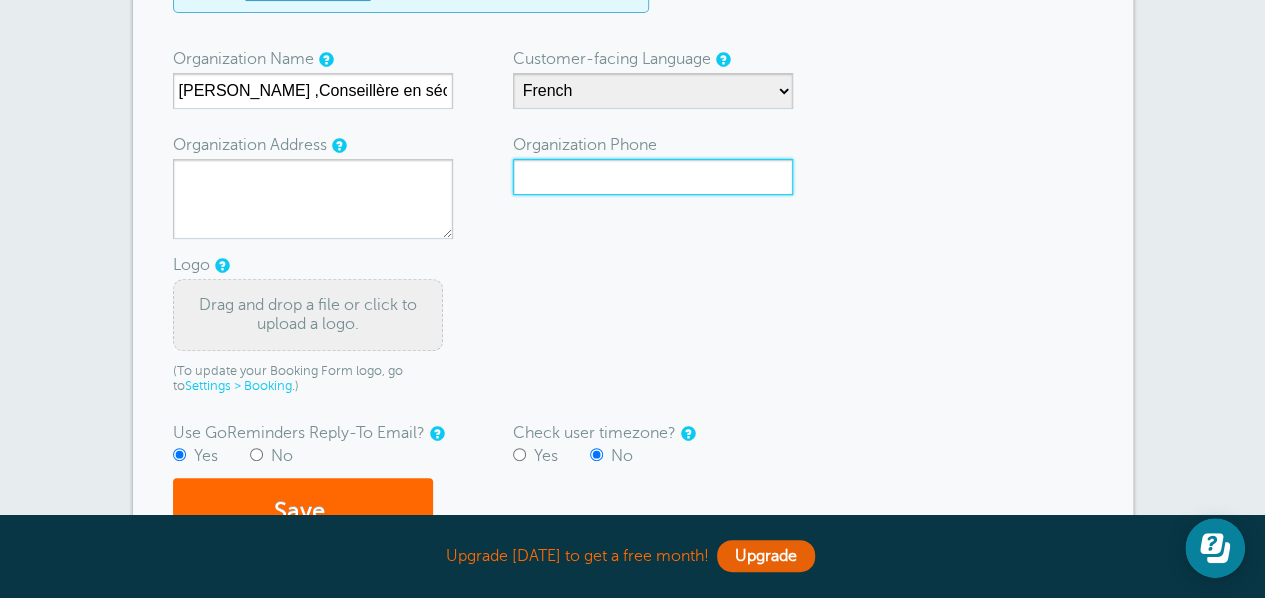 click on "Organization Phone" at bounding box center [653, 177] 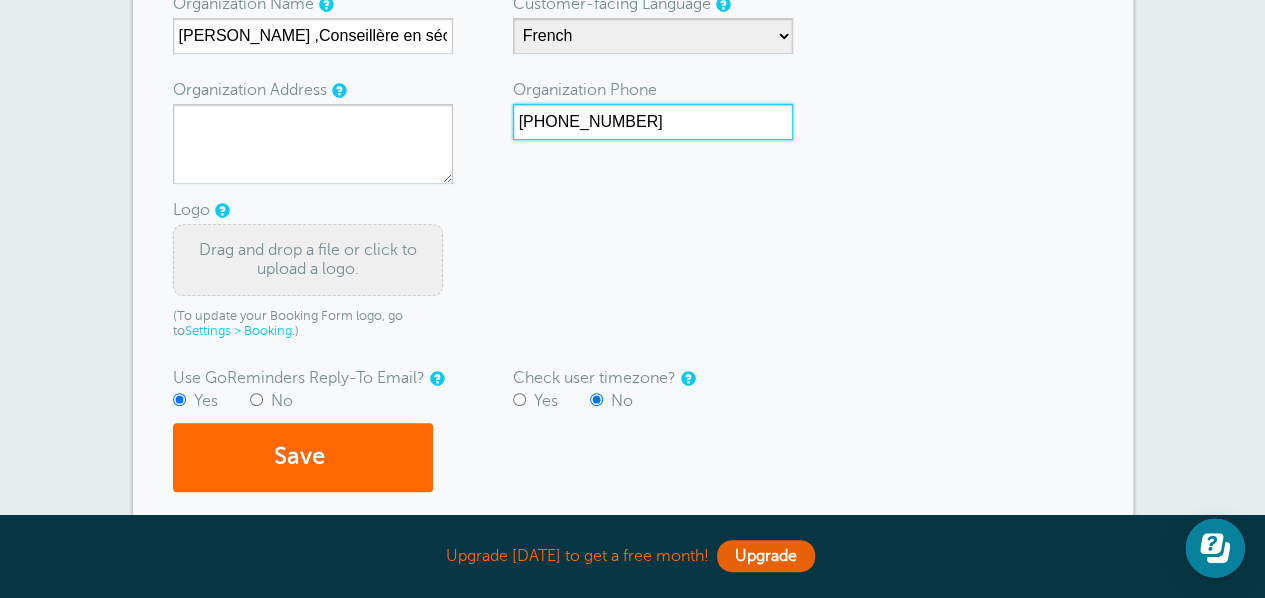 scroll, scrollTop: 400, scrollLeft: 0, axis: vertical 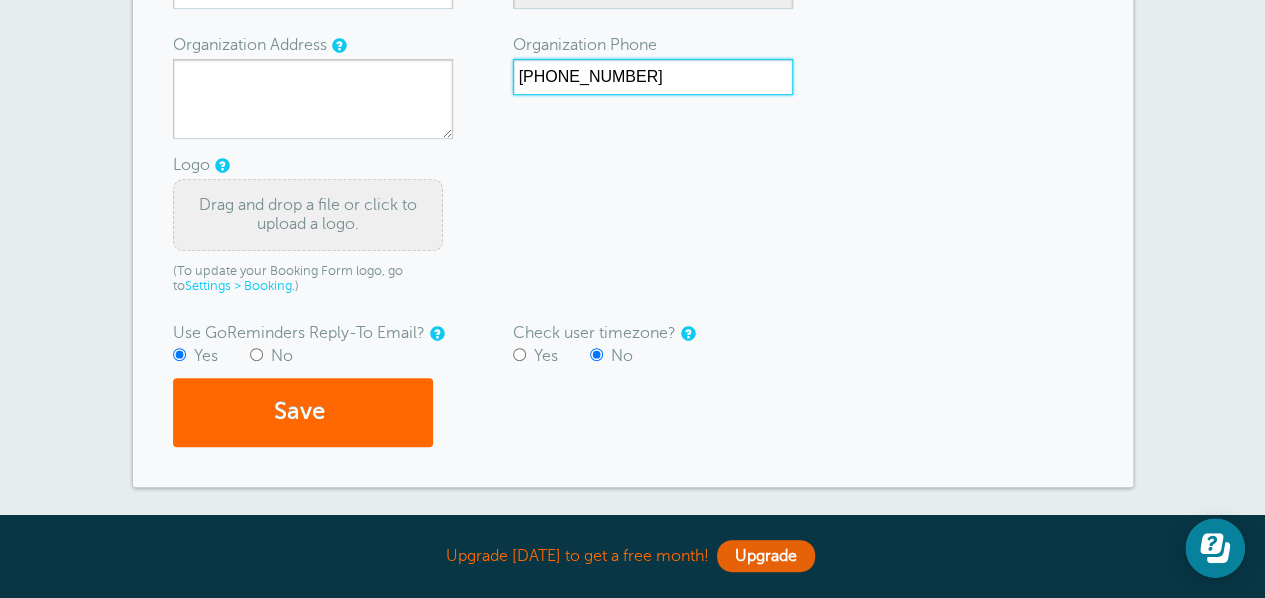 type on "418-896-2923" 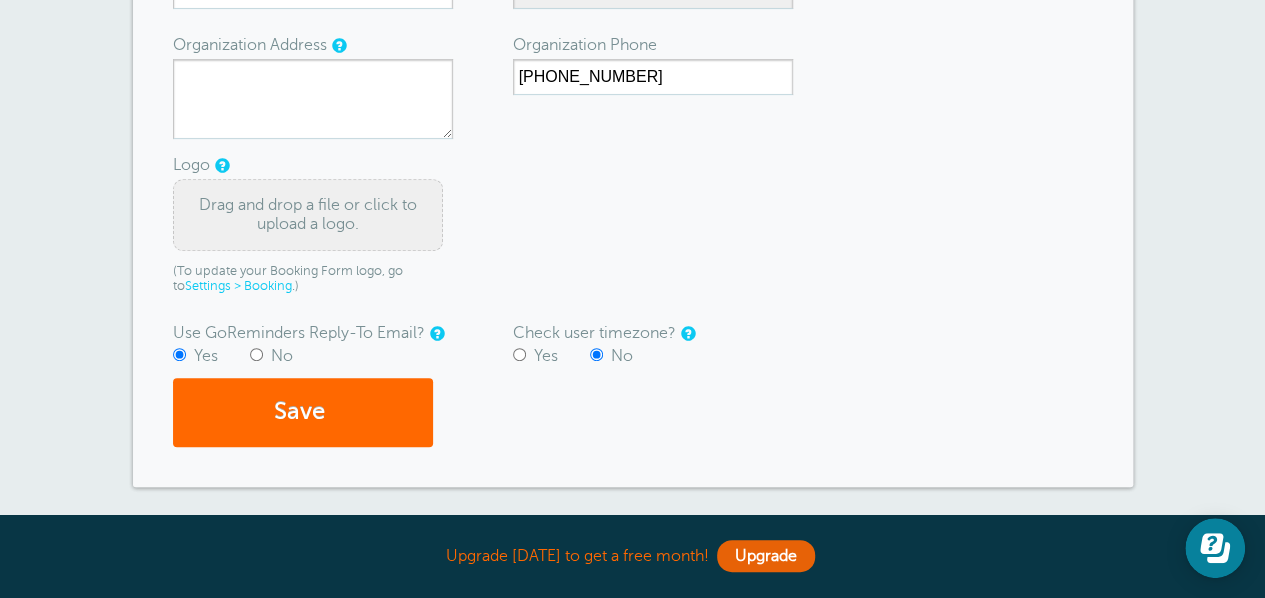 click on "Drag and drop a file or click to upload a logo." at bounding box center [308, 215] 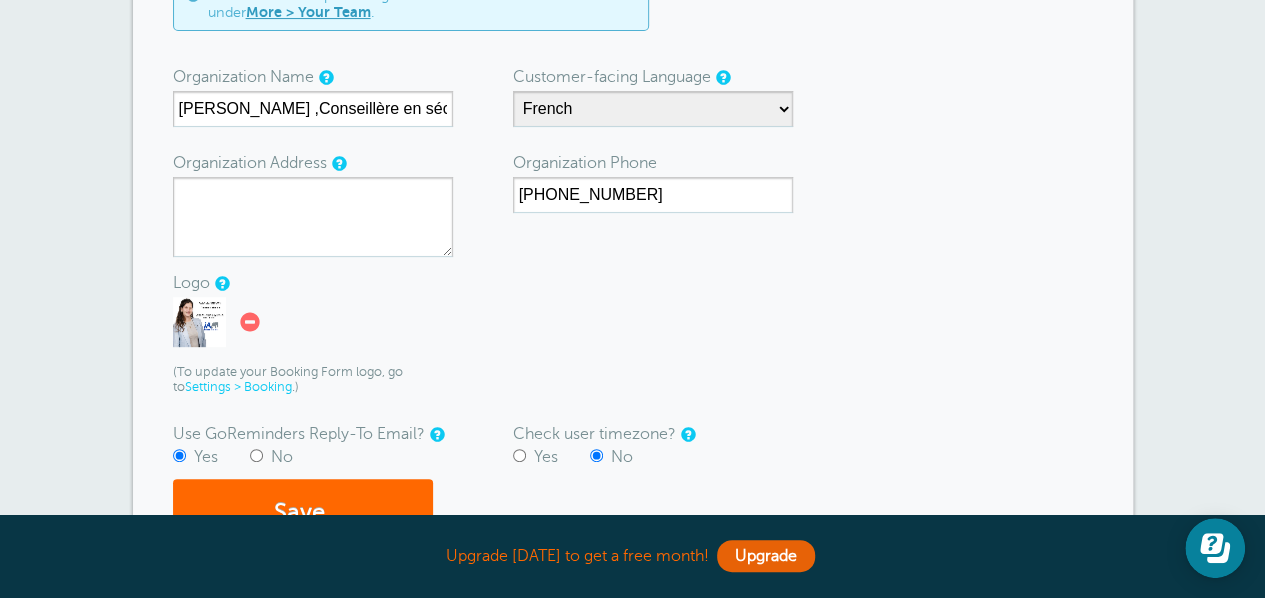 scroll, scrollTop: 400, scrollLeft: 0, axis: vertical 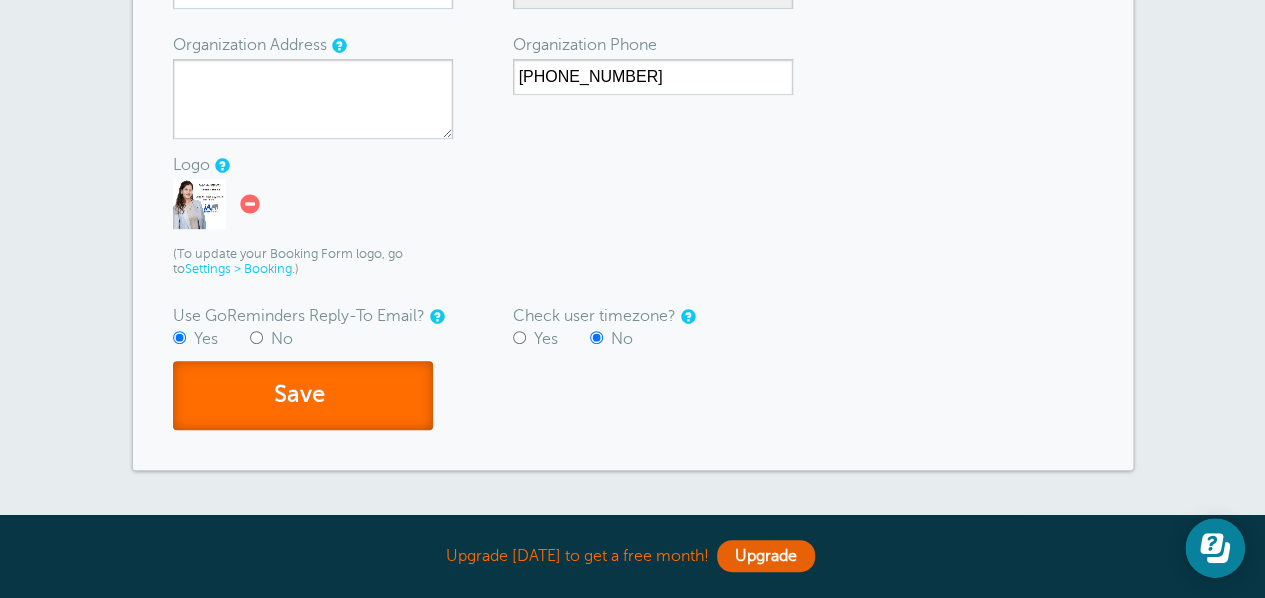 click on "Save" at bounding box center (303, 395) 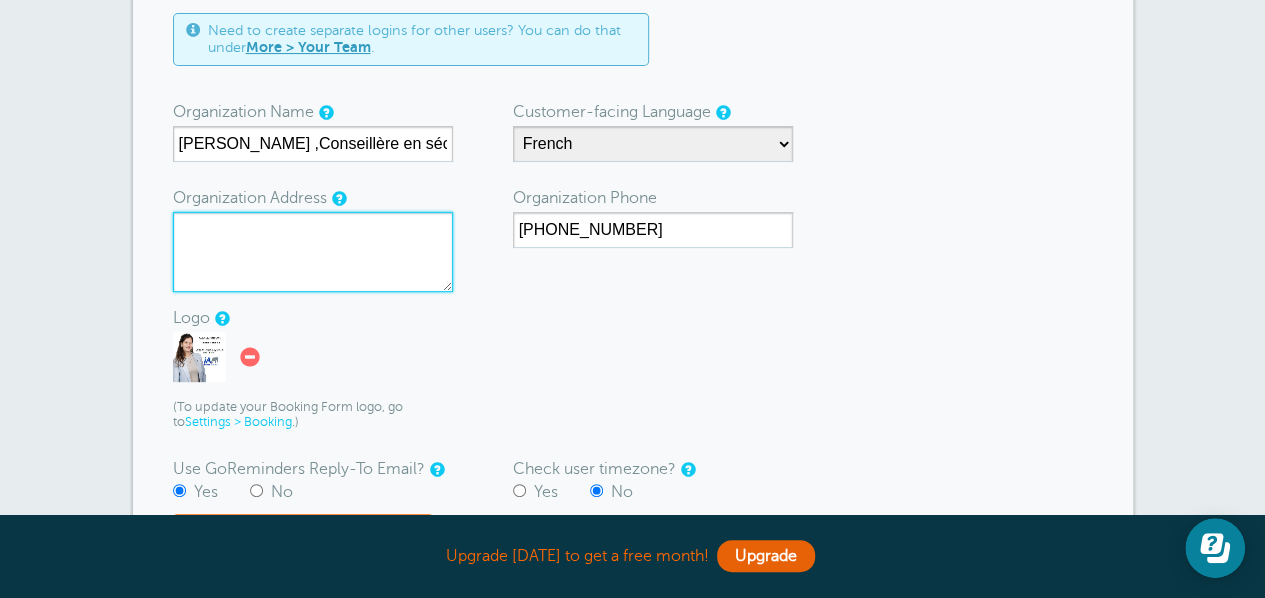 scroll, scrollTop: 200, scrollLeft: 0, axis: vertical 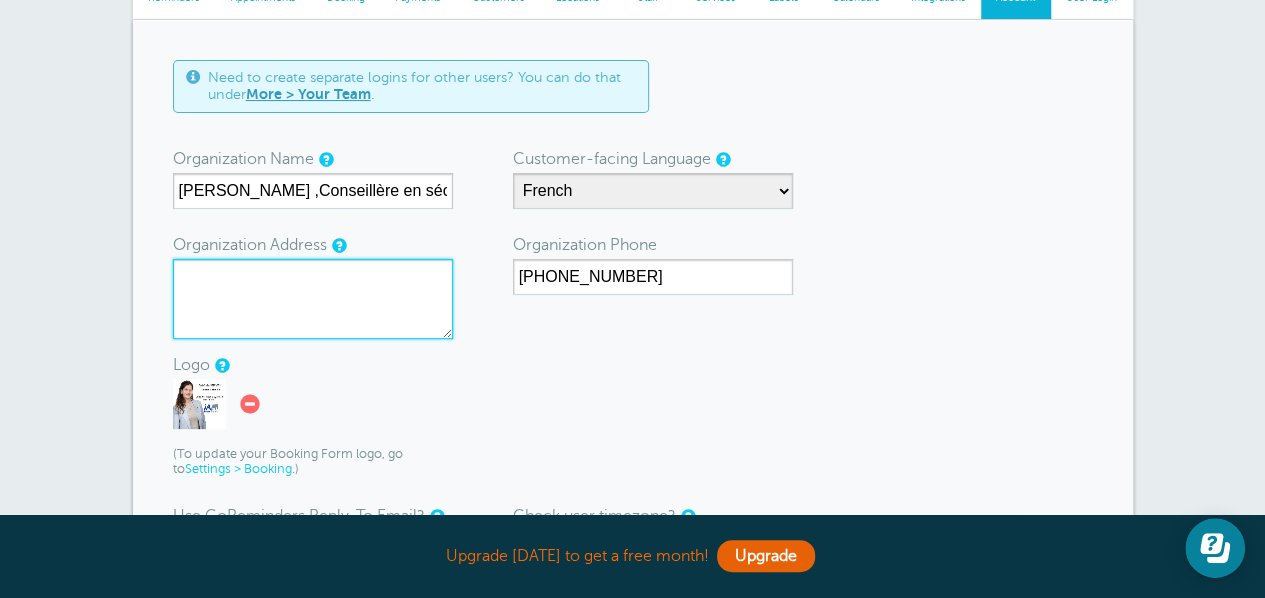 click on "Organization Address" at bounding box center [313, 299] 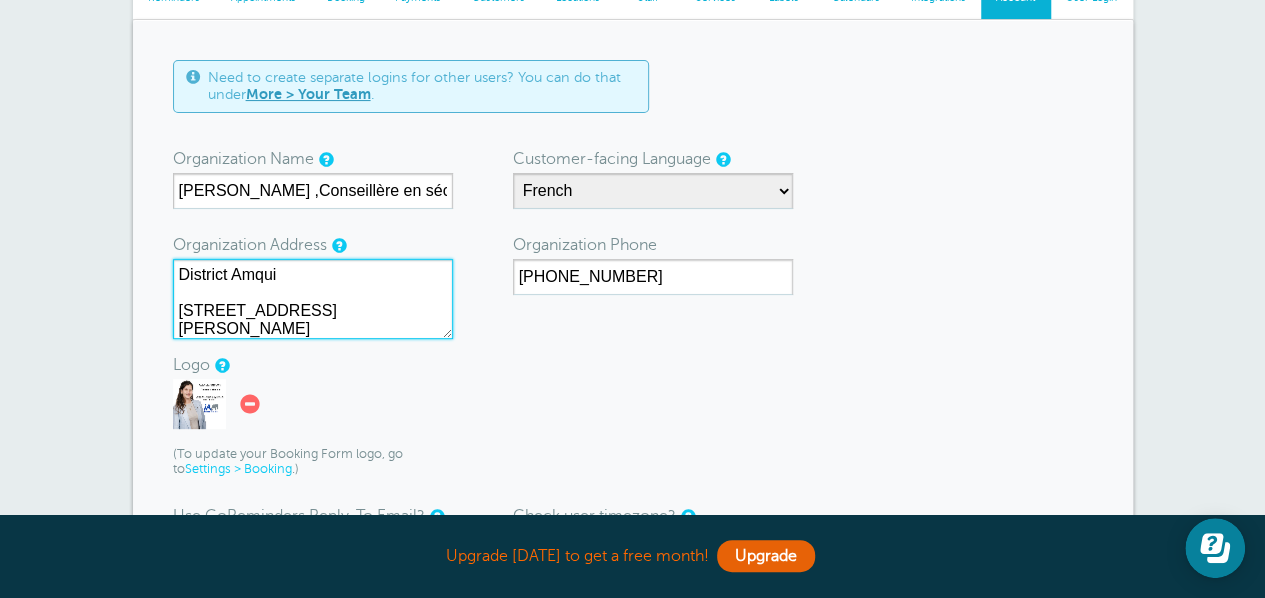 scroll, scrollTop: 39, scrollLeft: 0, axis: vertical 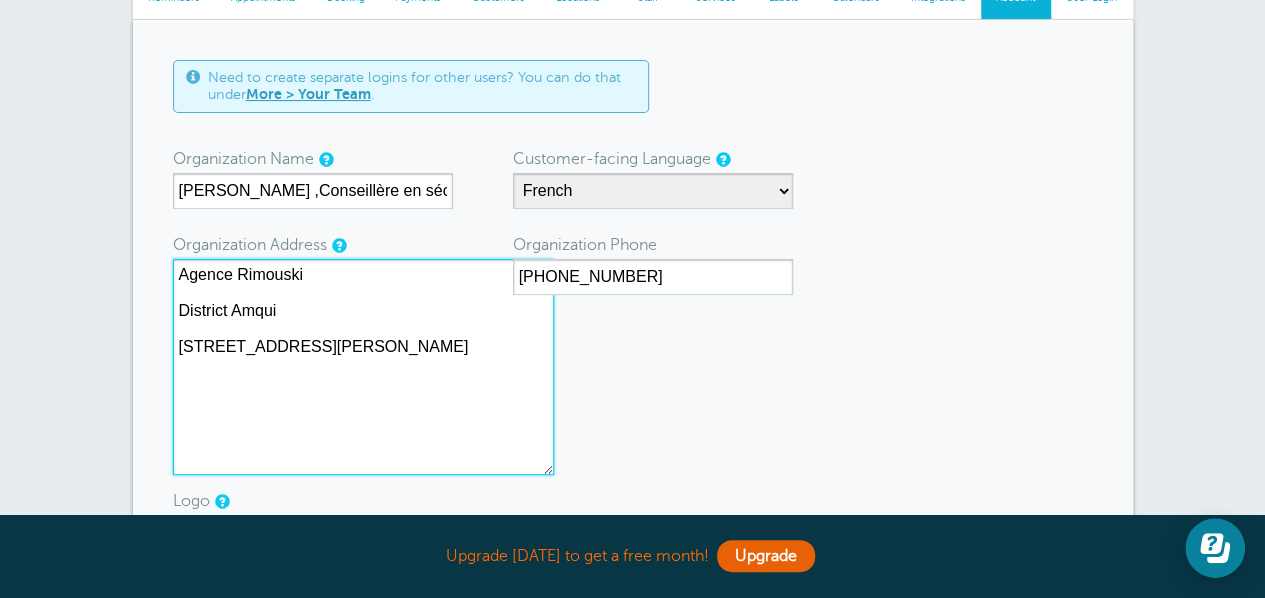 drag, startPoint x: 446, startPoint y: 328, endPoint x: 544, endPoint y: 458, distance: 162.80049 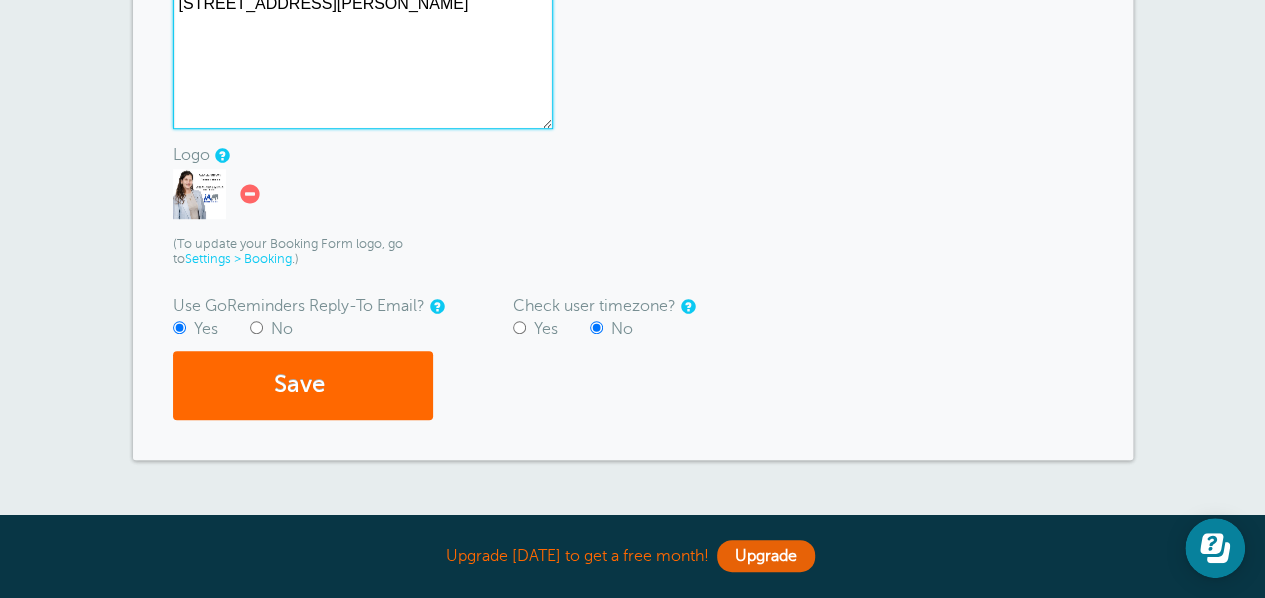 scroll, scrollTop: 500, scrollLeft: 0, axis: vertical 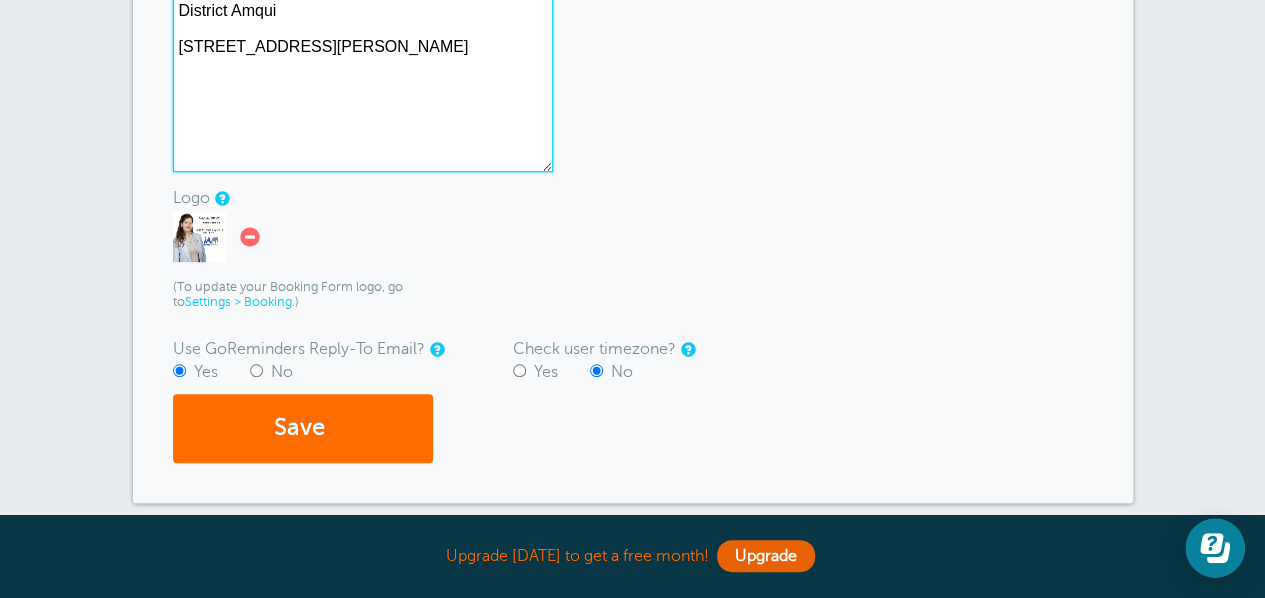 type on "Agence Rimouski
District Amqui
304, #3, Bd Saint-Benoît O, Amqui, QC G5J 2G1" 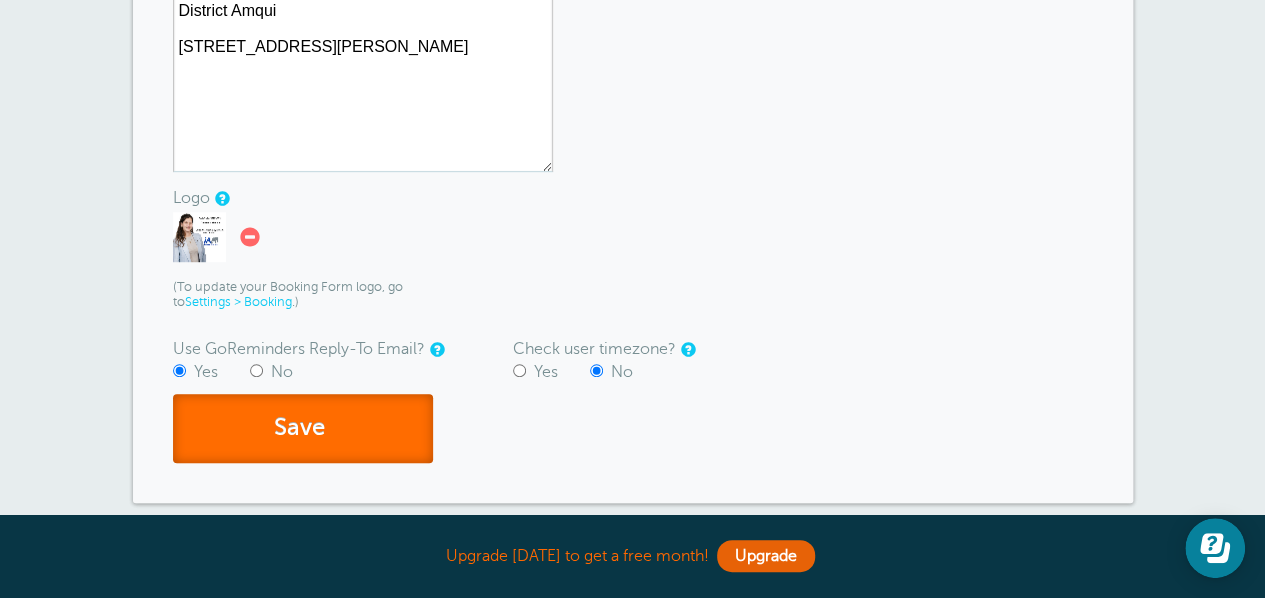 click on "Save" at bounding box center (303, 428) 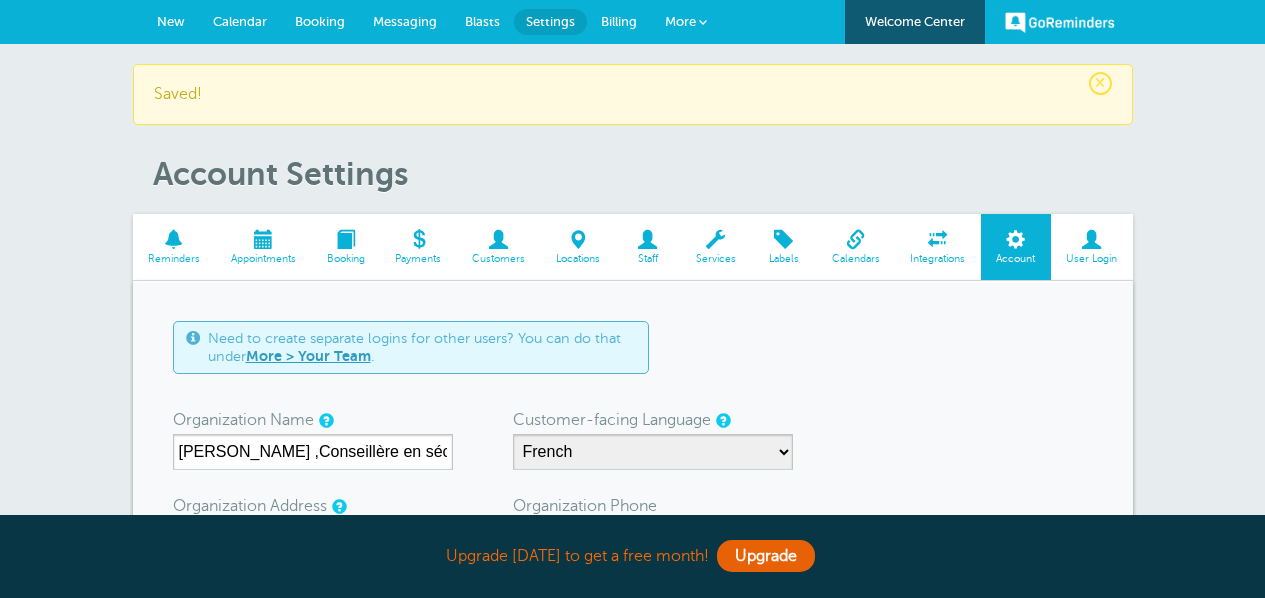 scroll, scrollTop: 0, scrollLeft: 0, axis: both 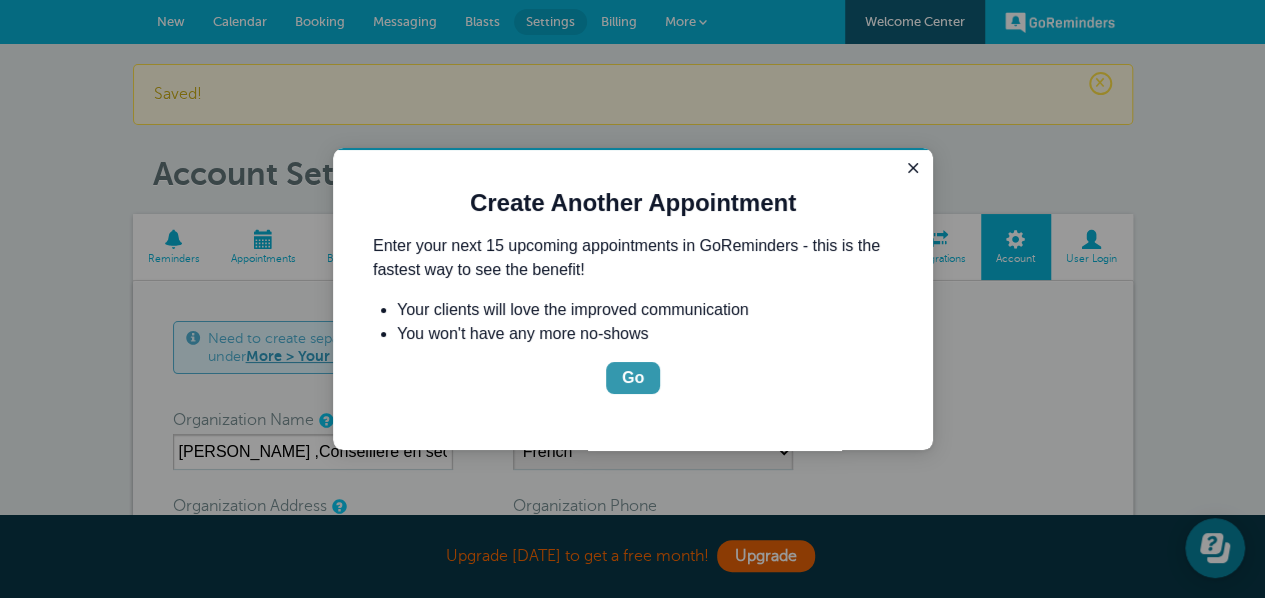 click on "Go" at bounding box center [633, 378] 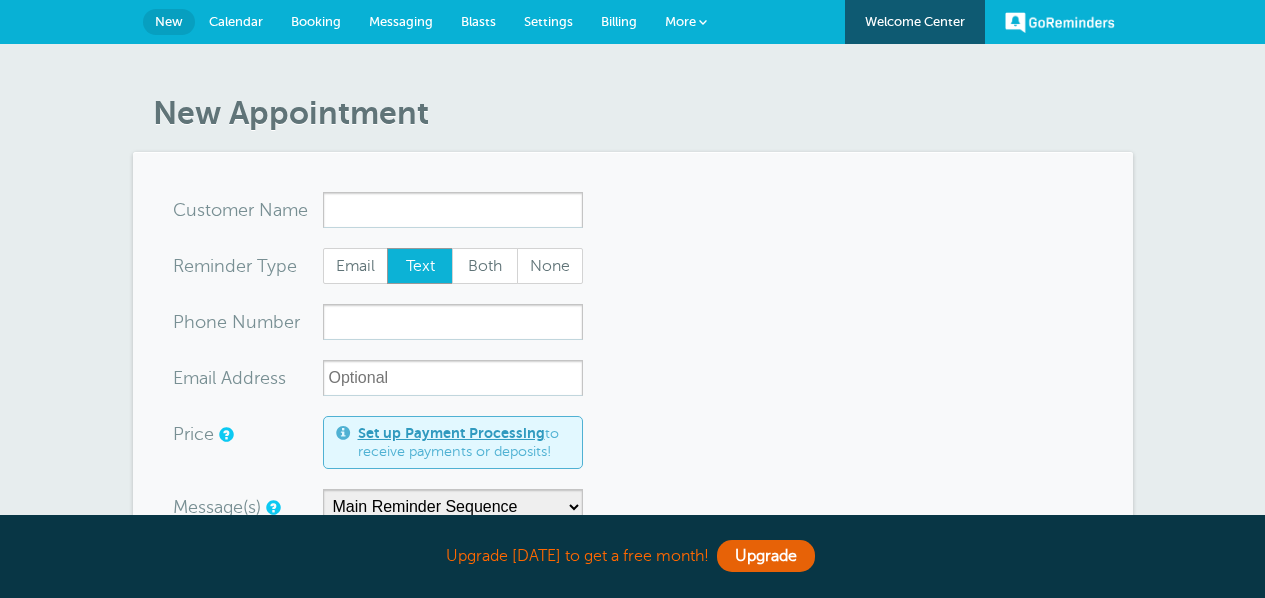 scroll, scrollTop: 0, scrollLeft: 0, axis: both 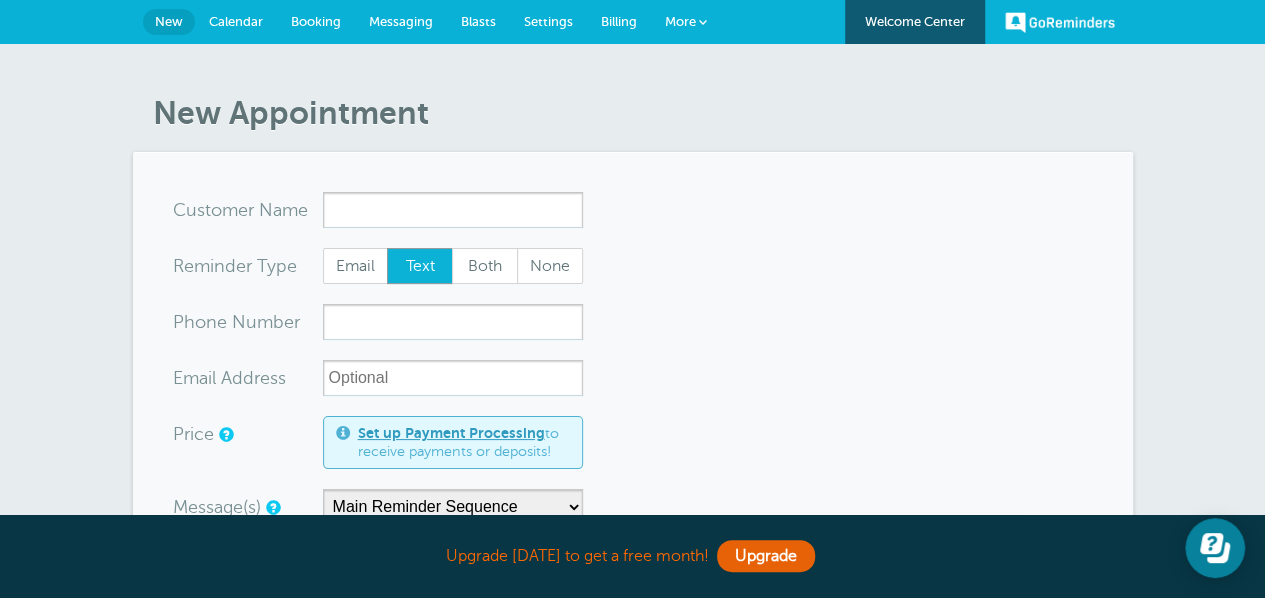 click on "x-no-autofill" at bounding box center [453, 210] 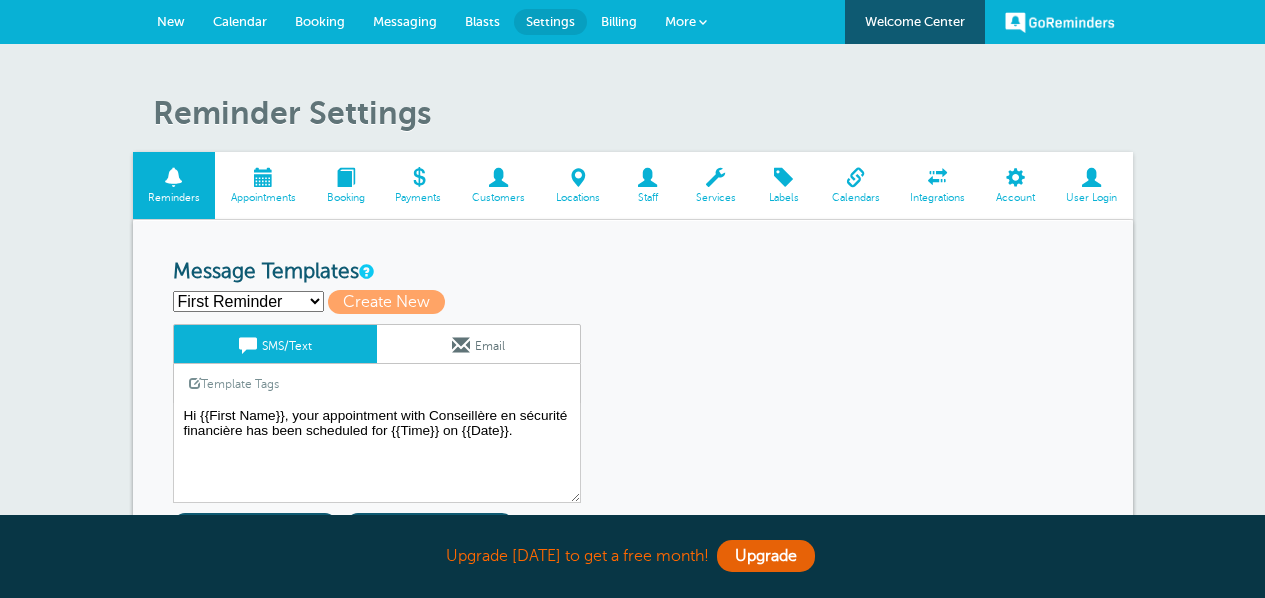 scroll, scrollTop: 0, scrollLeft: 0, axis: both 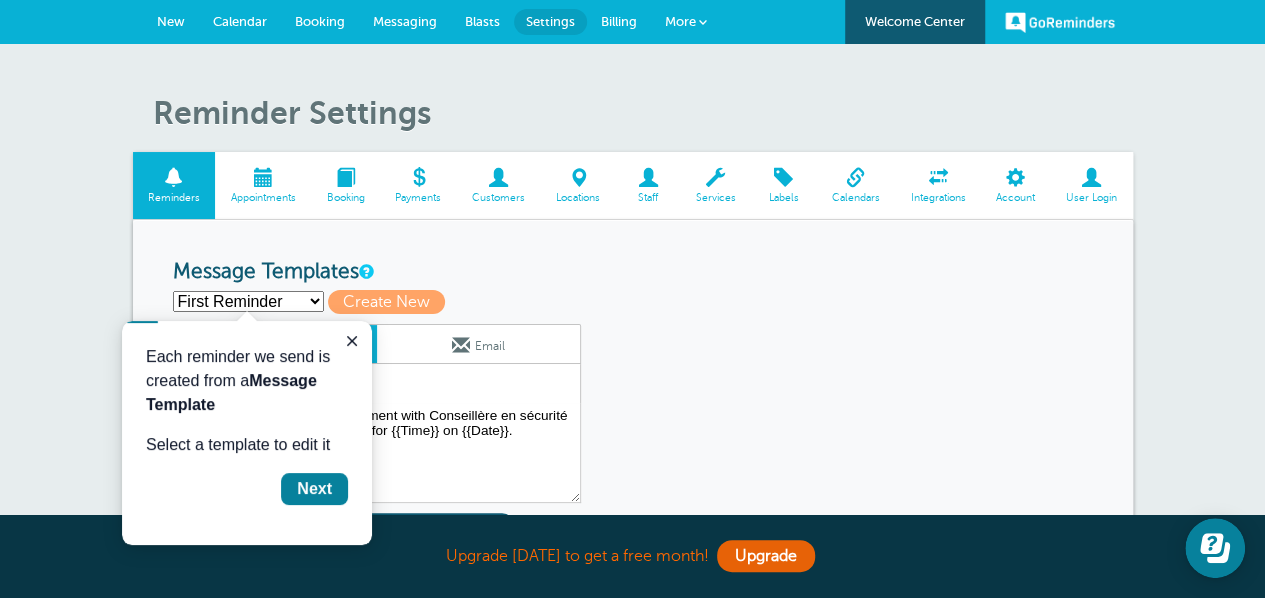 click on "More" at bounding box center (680, 21) 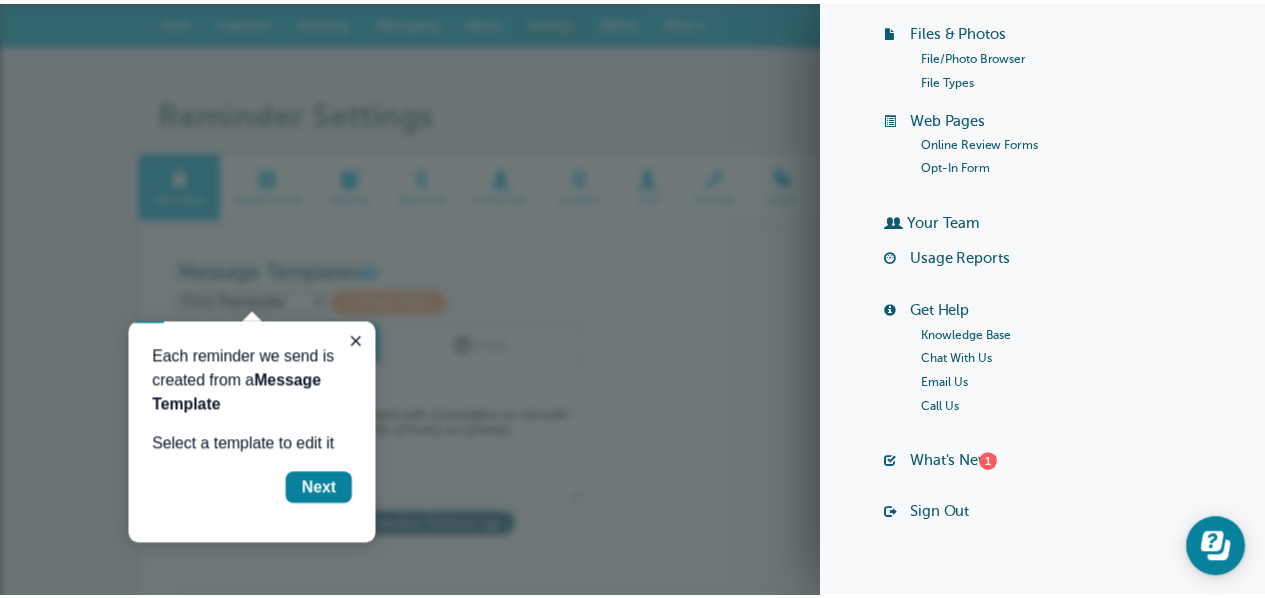 scroll, scrollTop: 0, scrollLeft: 0, axis: both 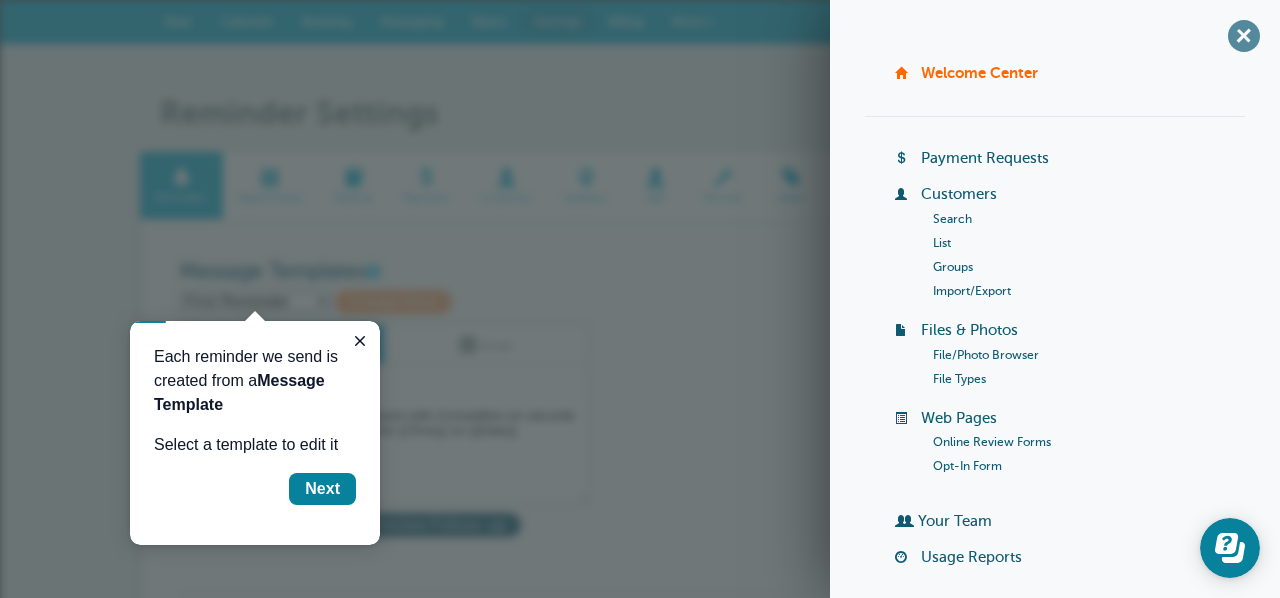 click on "+" at bounding box center (1243, 35) 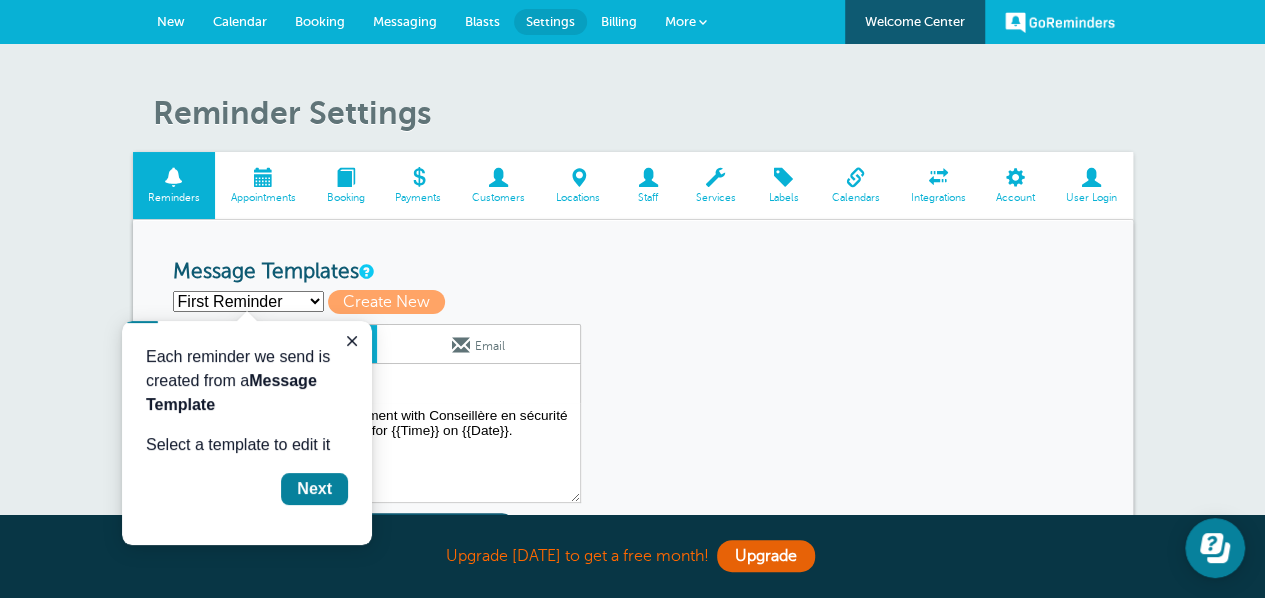click on "Integrations" at bounding box center (938, 198) 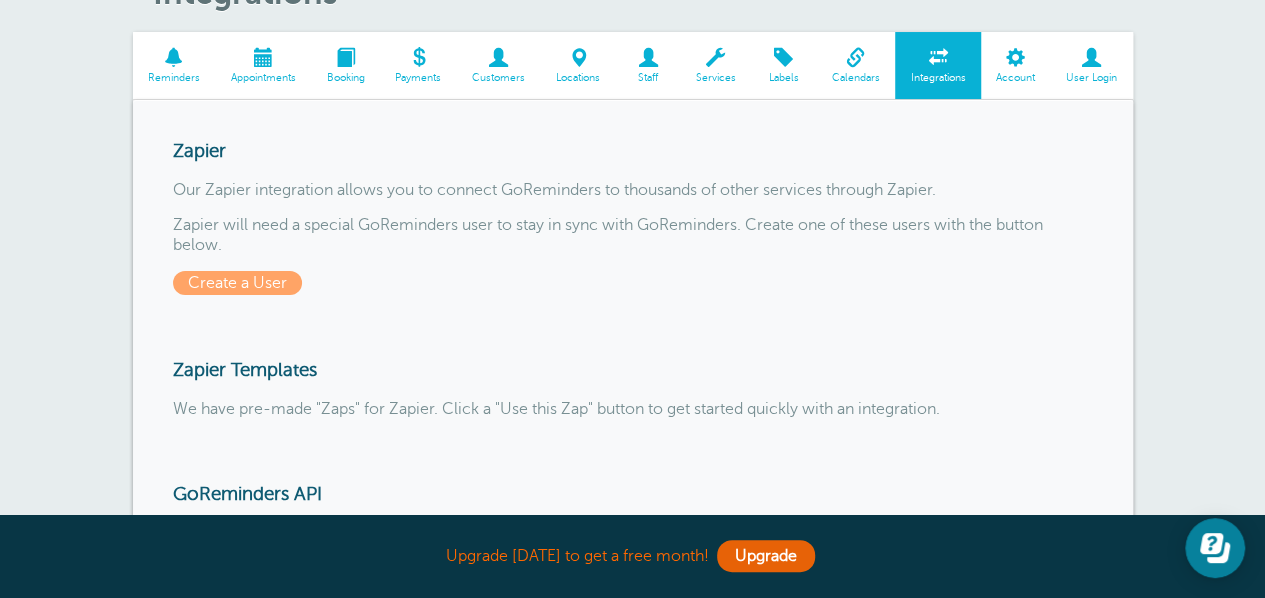 scroll, scrollTop: 60, scrollLeft: 0, axis: vertical 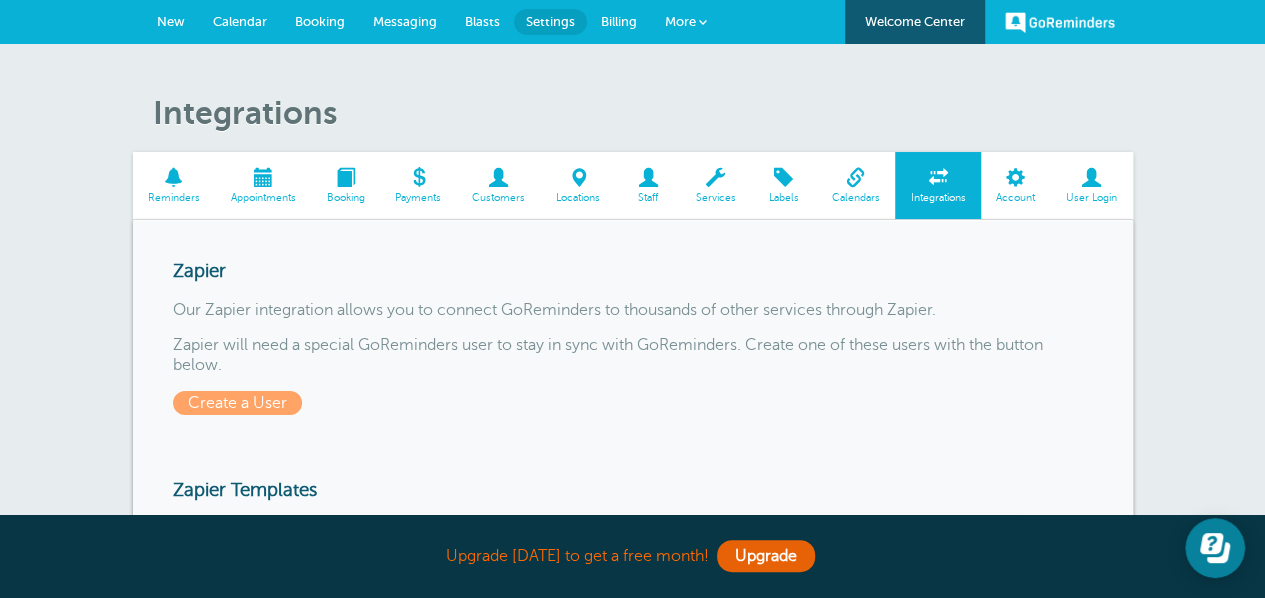 click on "Calendars" at bounding box center [855, 198] 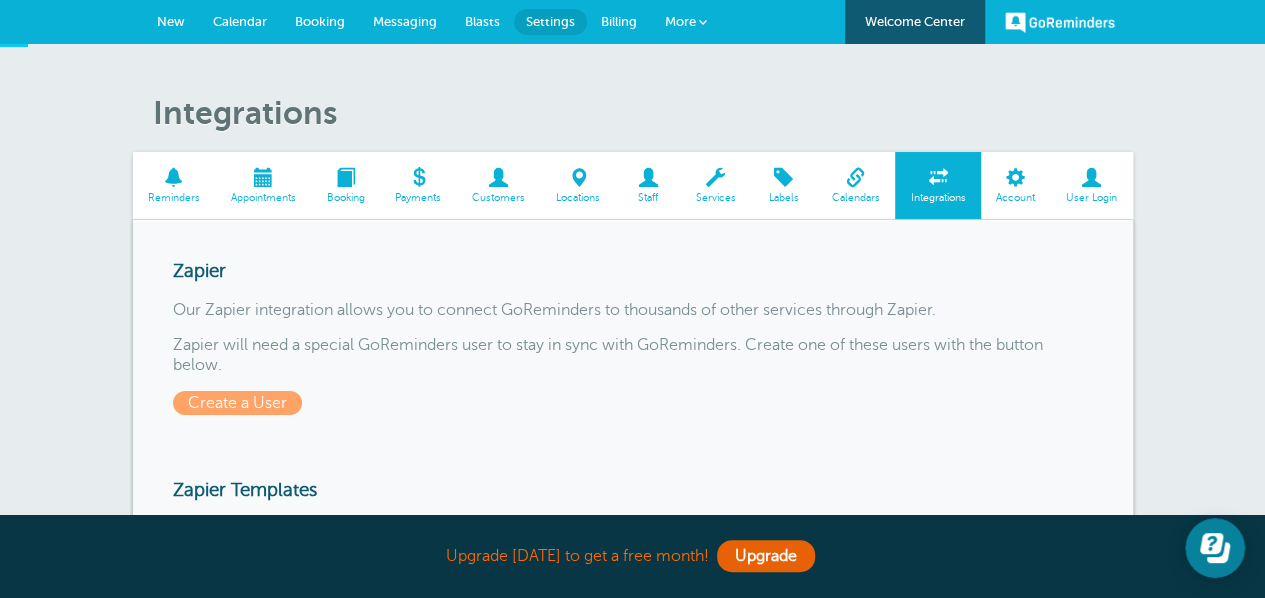 scroll, scrollTop: 0, scrollLeft: 0, axis: both 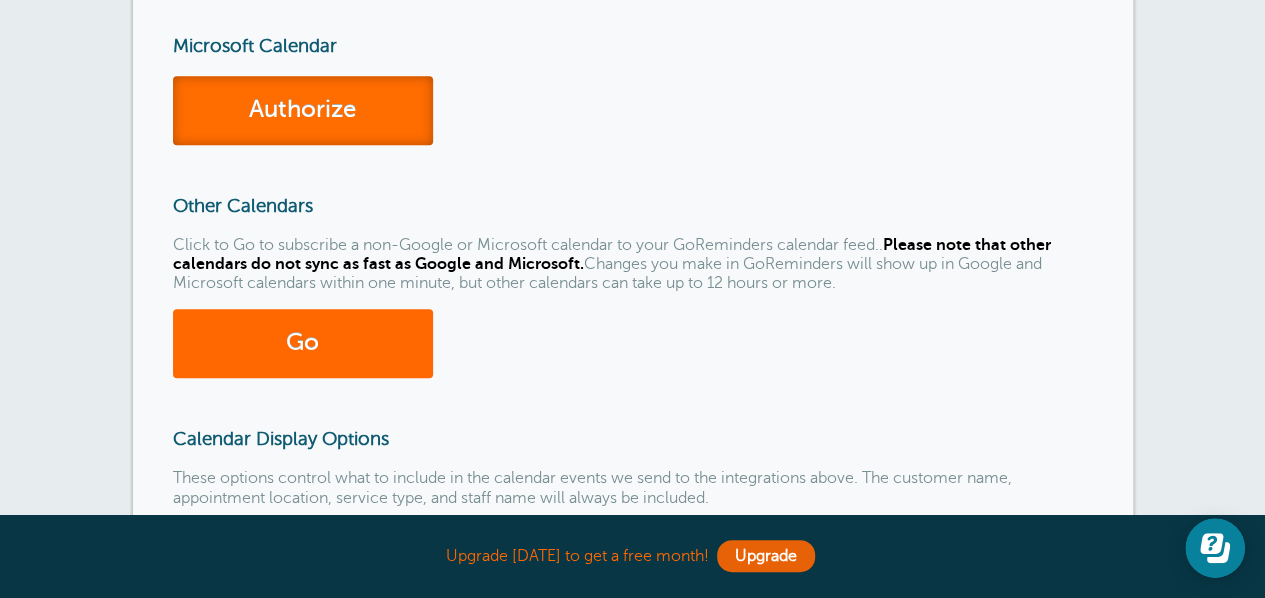 click on "Authorize" at bounding box center [303, 110] 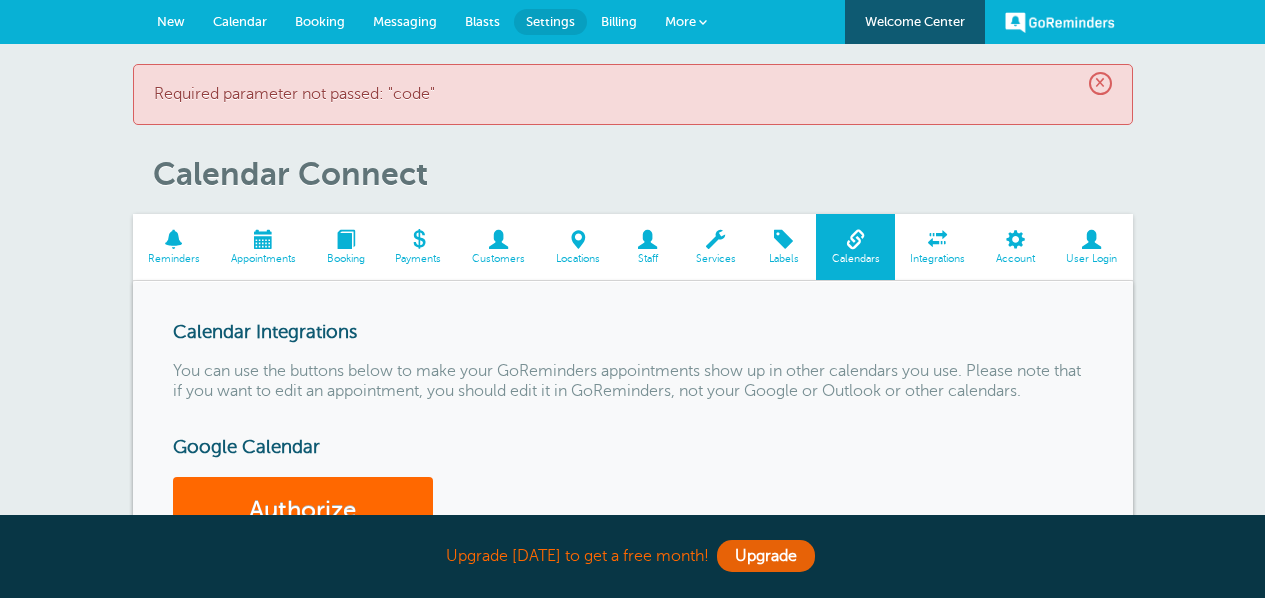 scroll, scrollTop: 0, scrollLeft: 0, axis: both 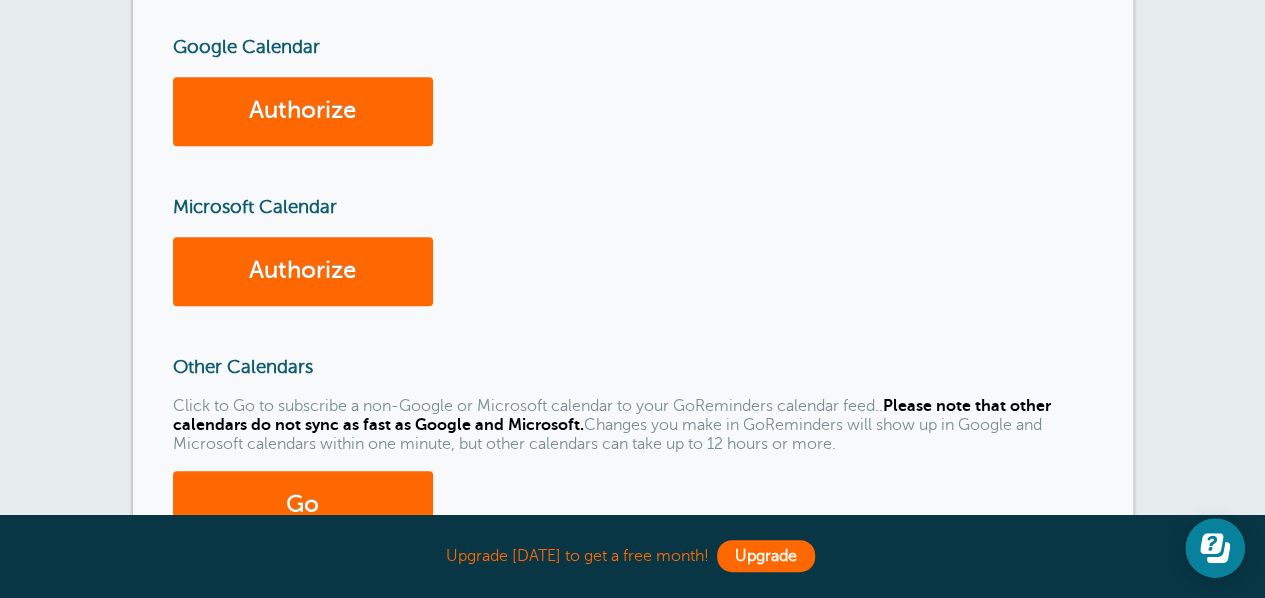 click on "Upgrade" at bounding box center (766, 556) 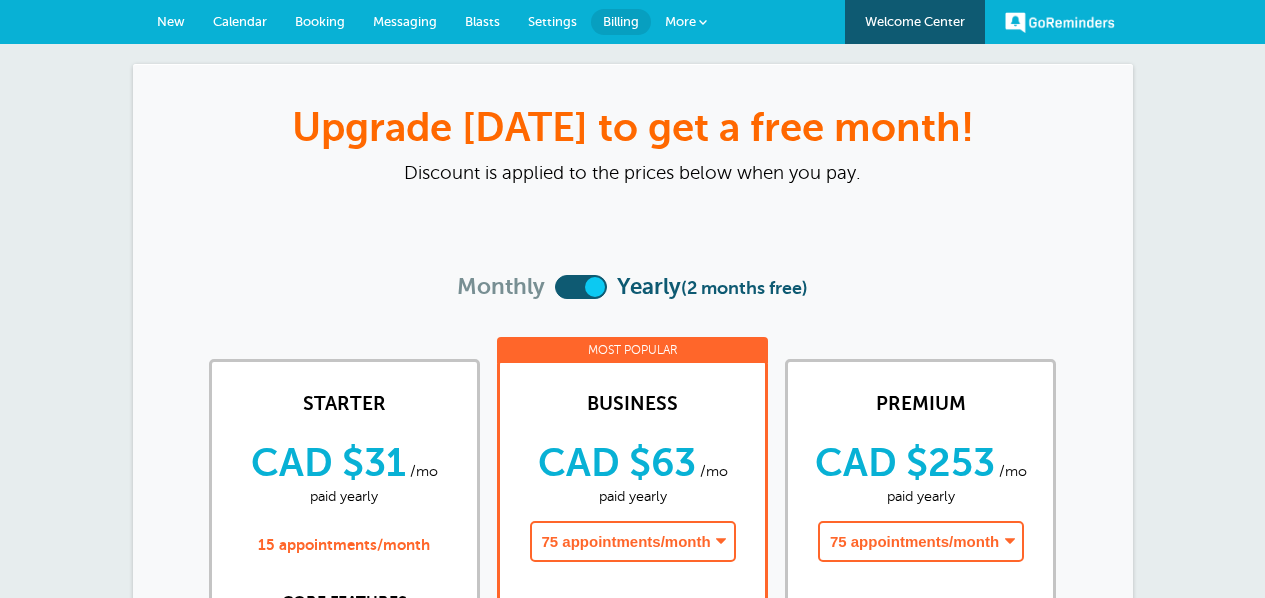 scroll, scrollTop: 0, scrollLeft: 0, axis: both 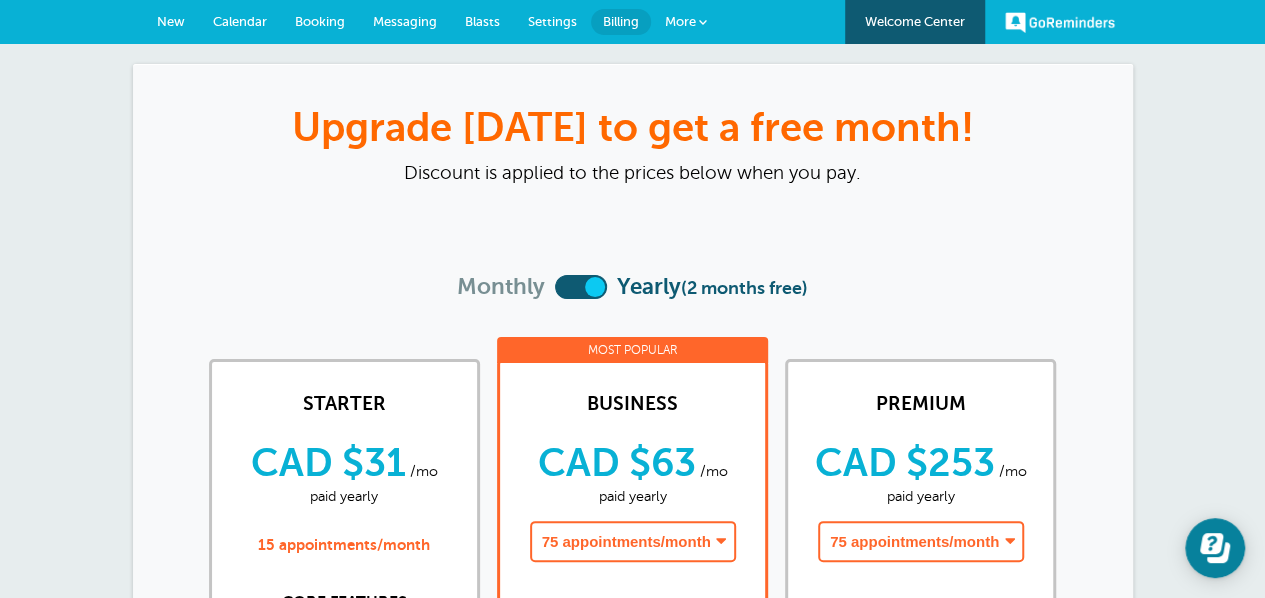 click on "New" at bounding box center (171, 22) 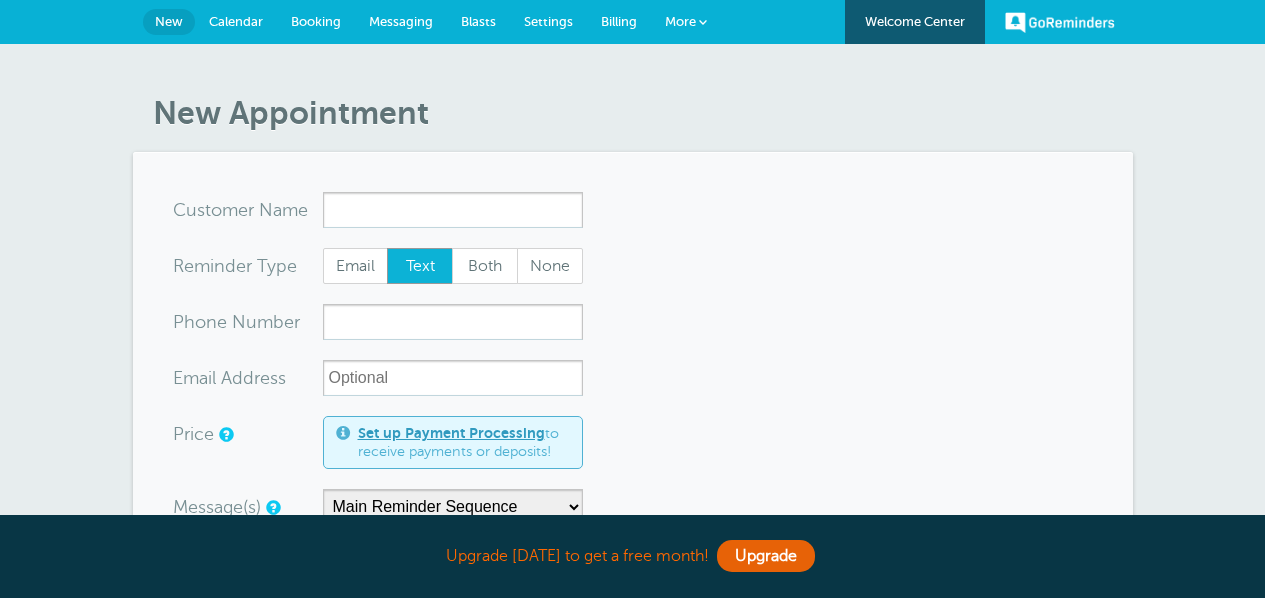 scroll, scrollTop: 0, scrollLeft: 0, axis: both 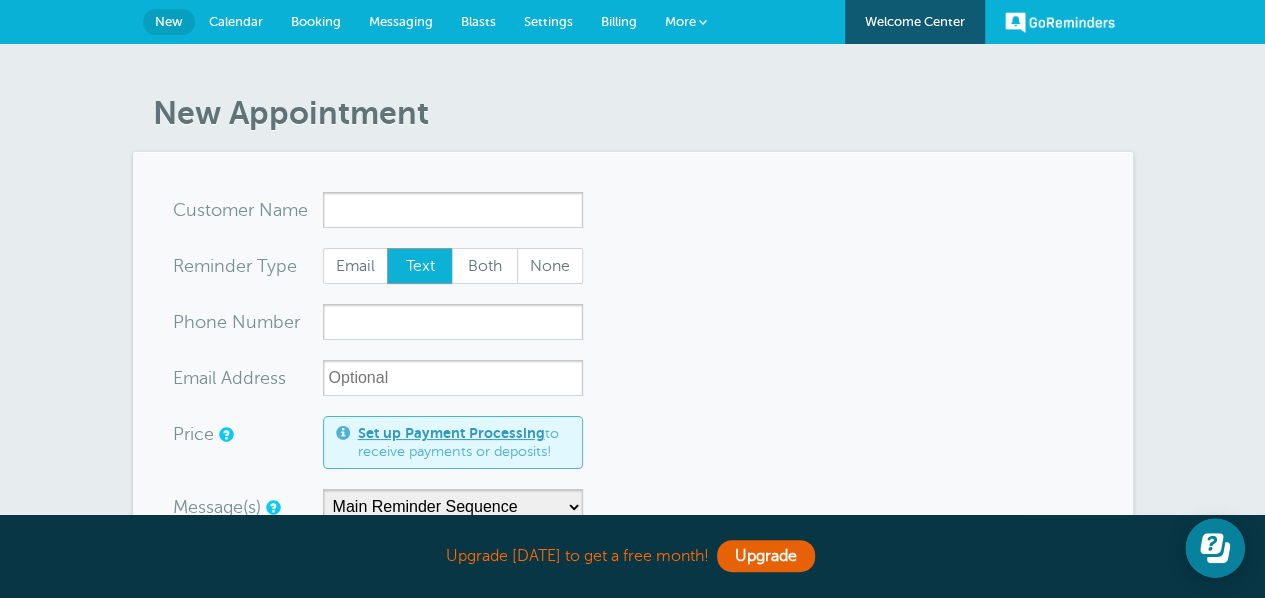 click on "Calendar" at bounding box center (236, 21) 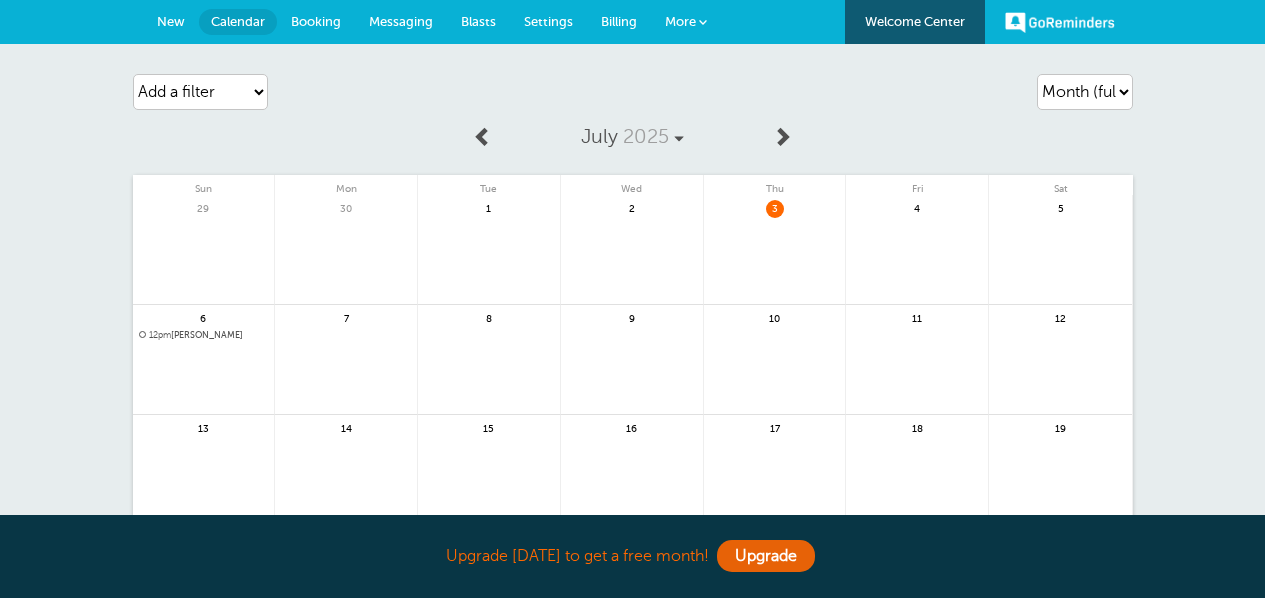 scroll, scrollTop: 0, scrollLeft: 0, axis: both 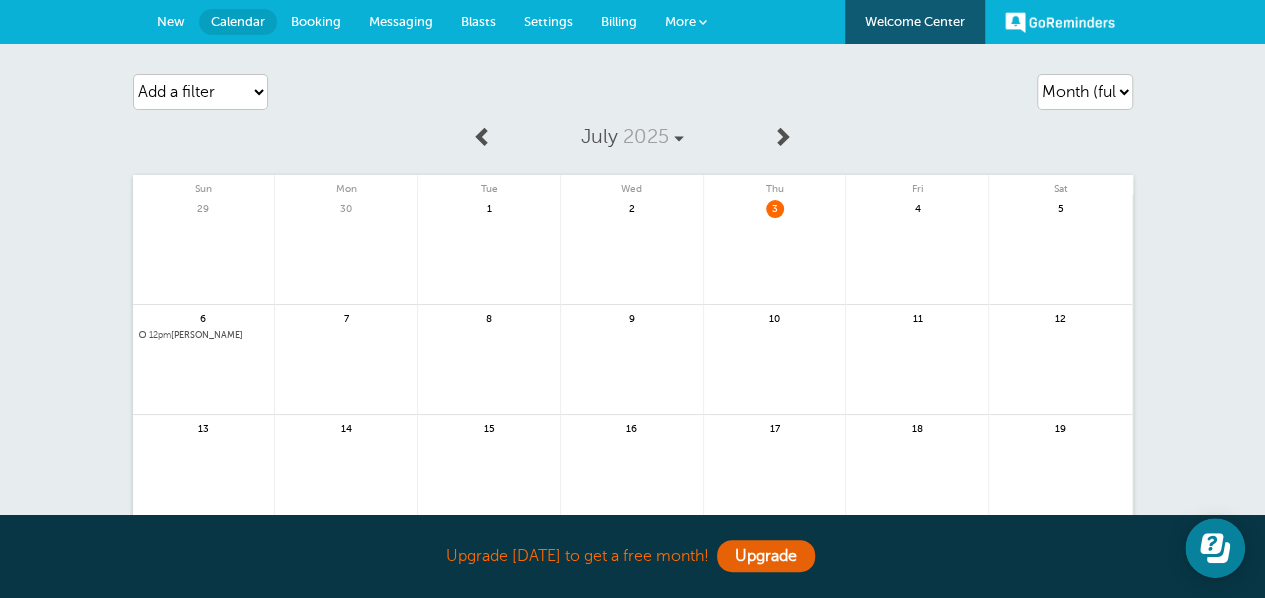 click on "Booking" at bounding box center (316, 21) 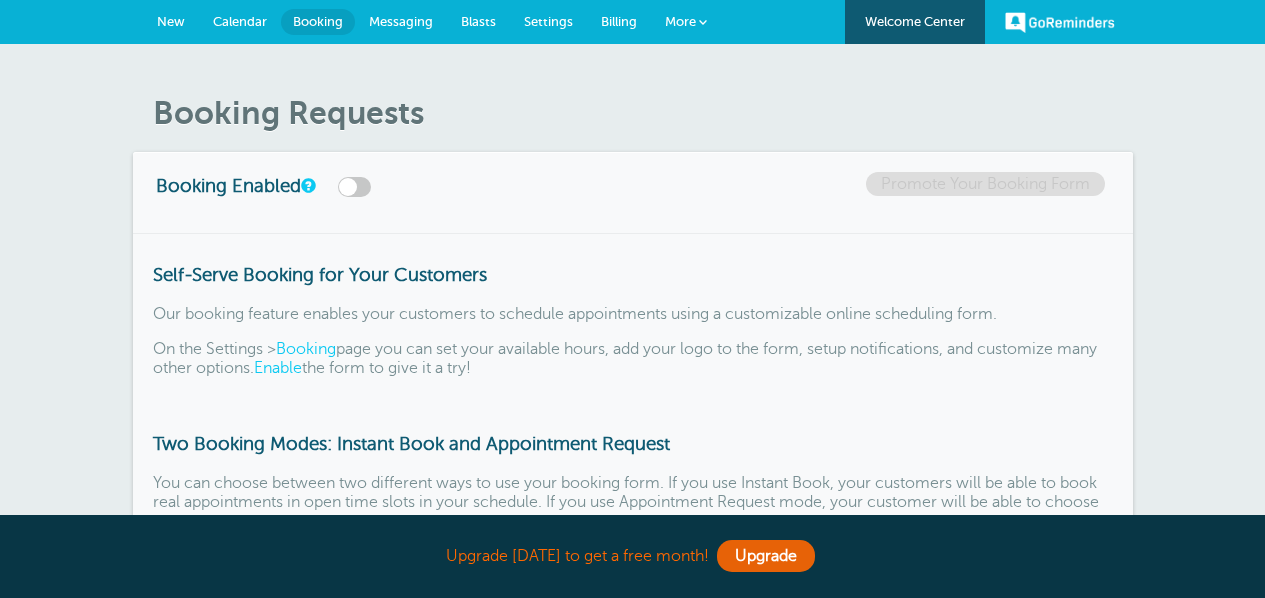 scroll, scrollTop: 0, scrollLeft: 0, axis: both 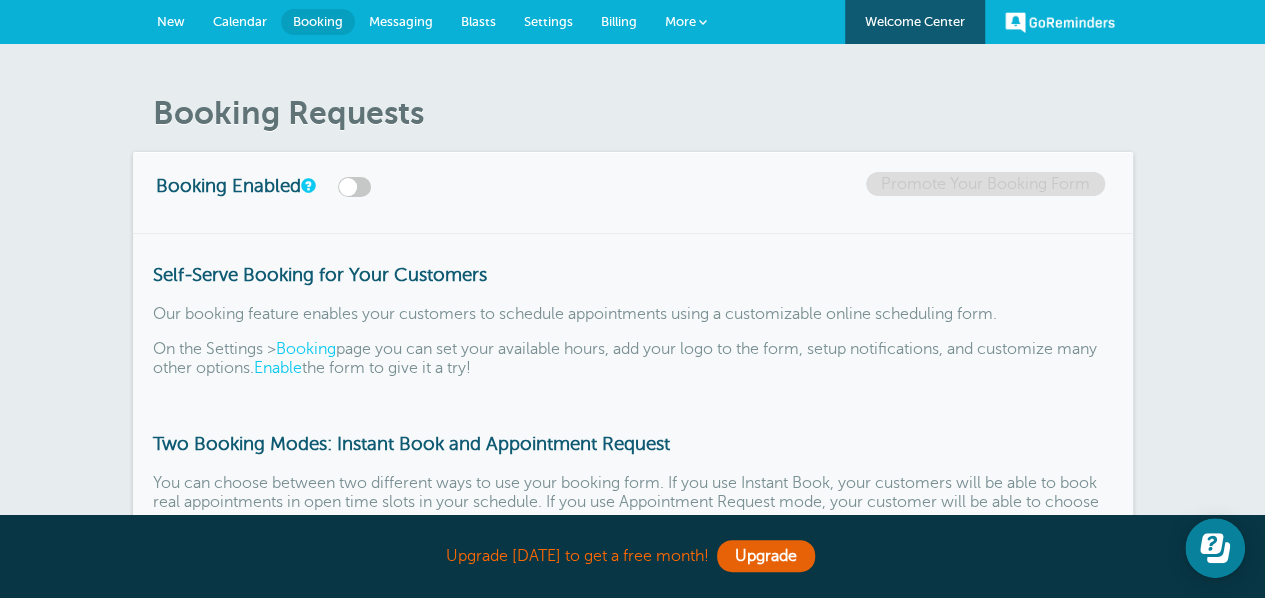 click on "Messaging" at bounding box center (401, 22) 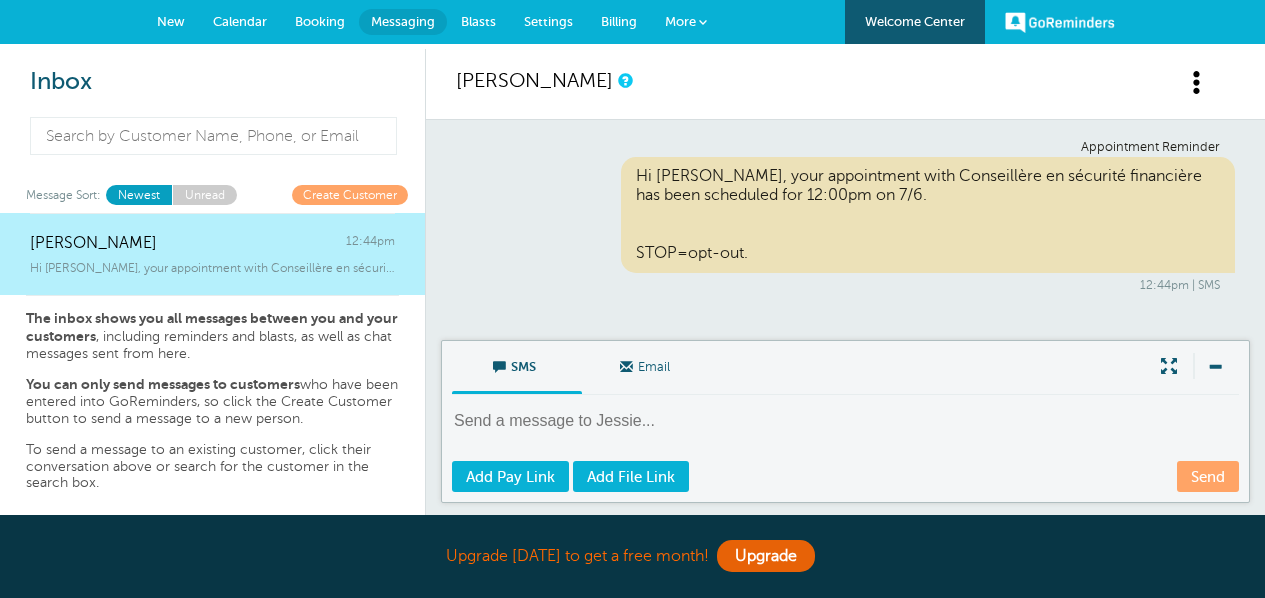 scroll, scrollTop: 0, scrollLeft: 0, axis: both 